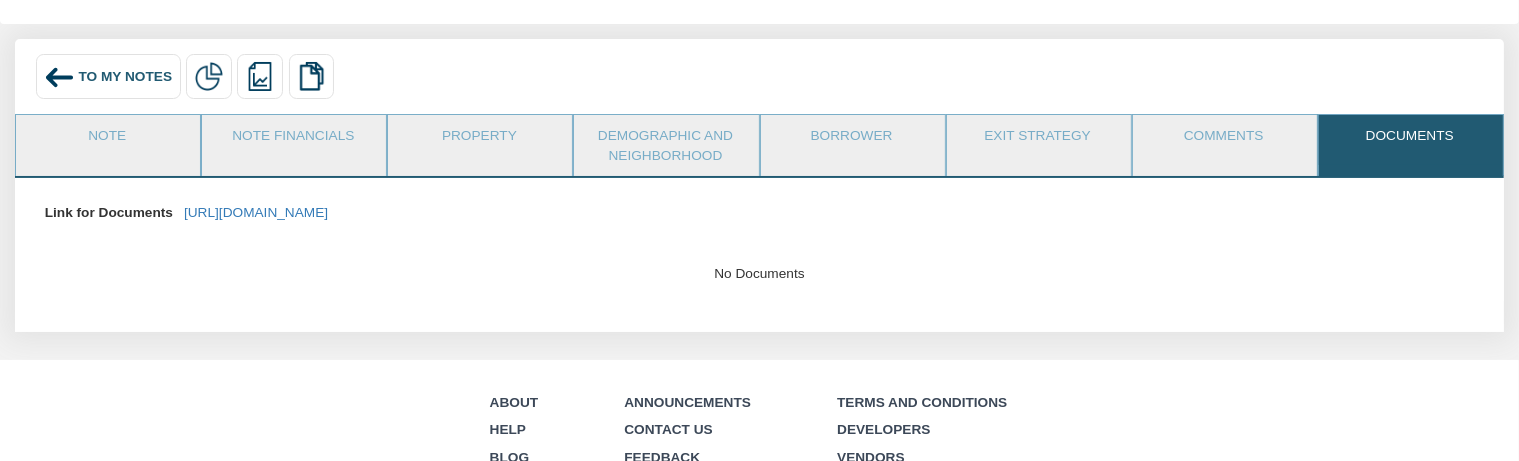 scroll, scrollTop: 0, scrollLeft: 0, axis: both 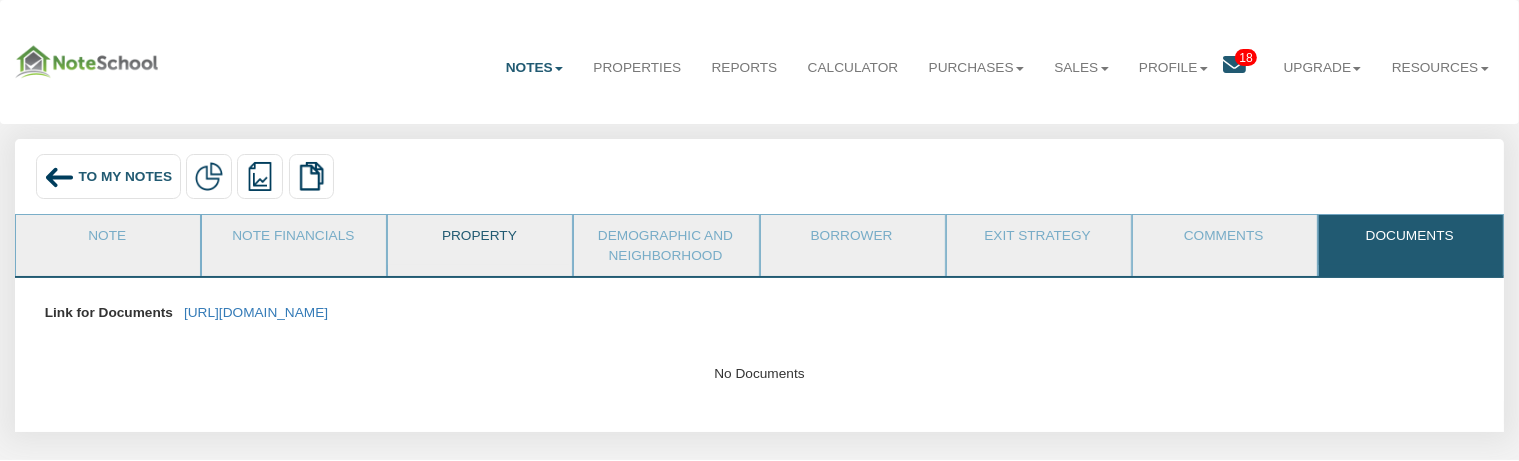 click on "Property" at bounding box center [479, 240] 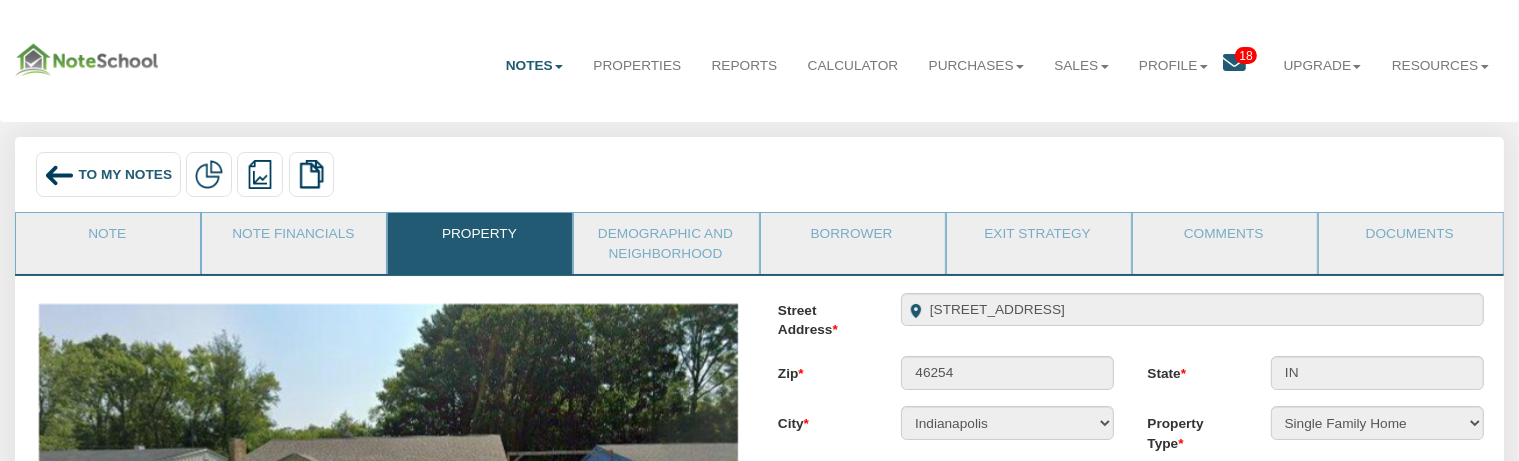 scroll, scrollTop: 0, scrollLeft: 0, axis: both 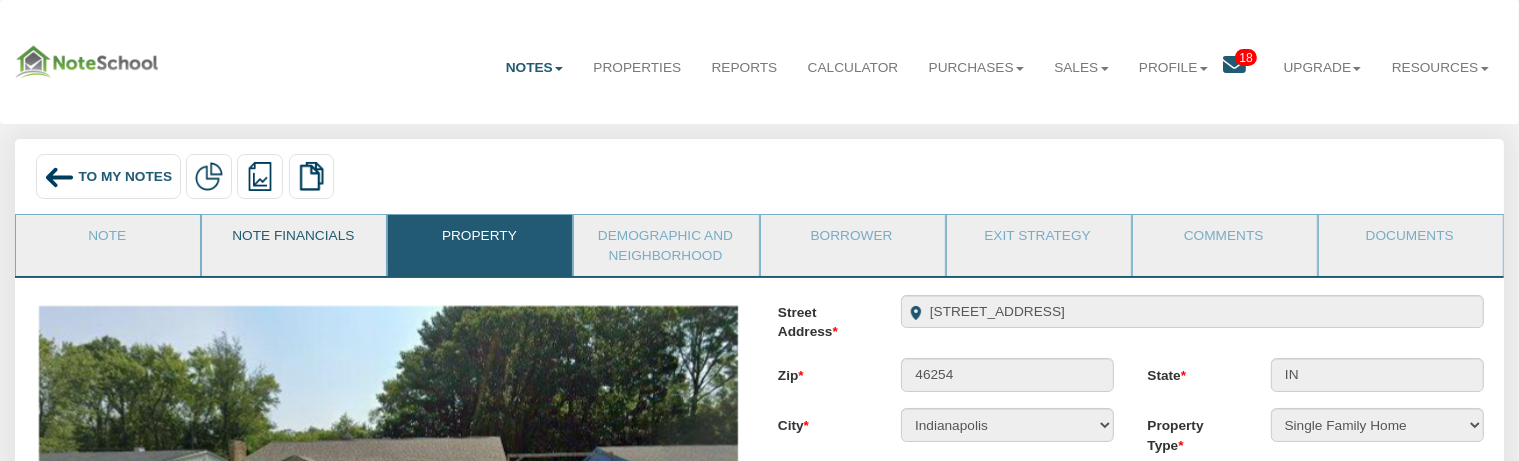 click on "Note Financials" at bounding box center (293, 240) 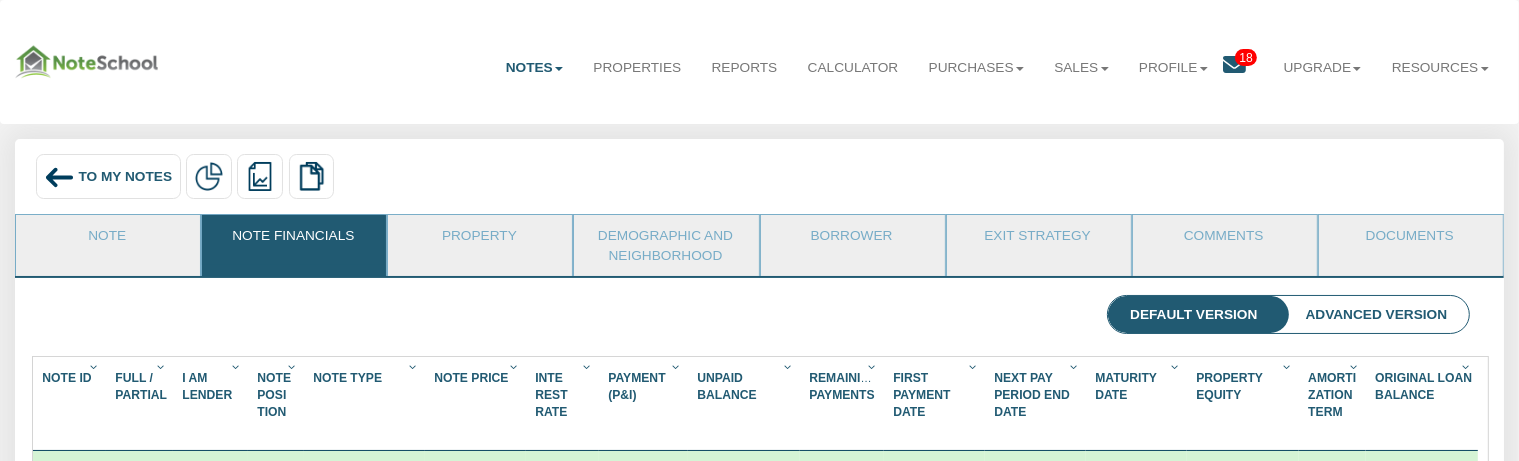 scroll, scrollTop: 999642, scrollLeft: 998578, axis: both 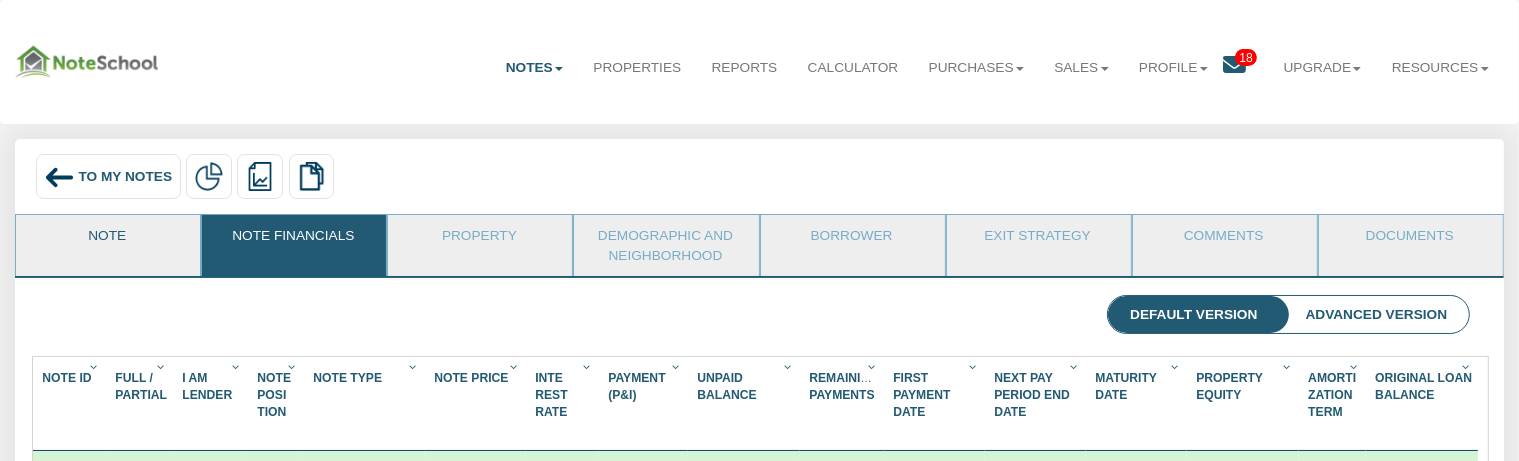 drag, startPoint x: 129, startPoint y: 239, endPoint x: 146, endPoint y: 238, distance: 17.029387 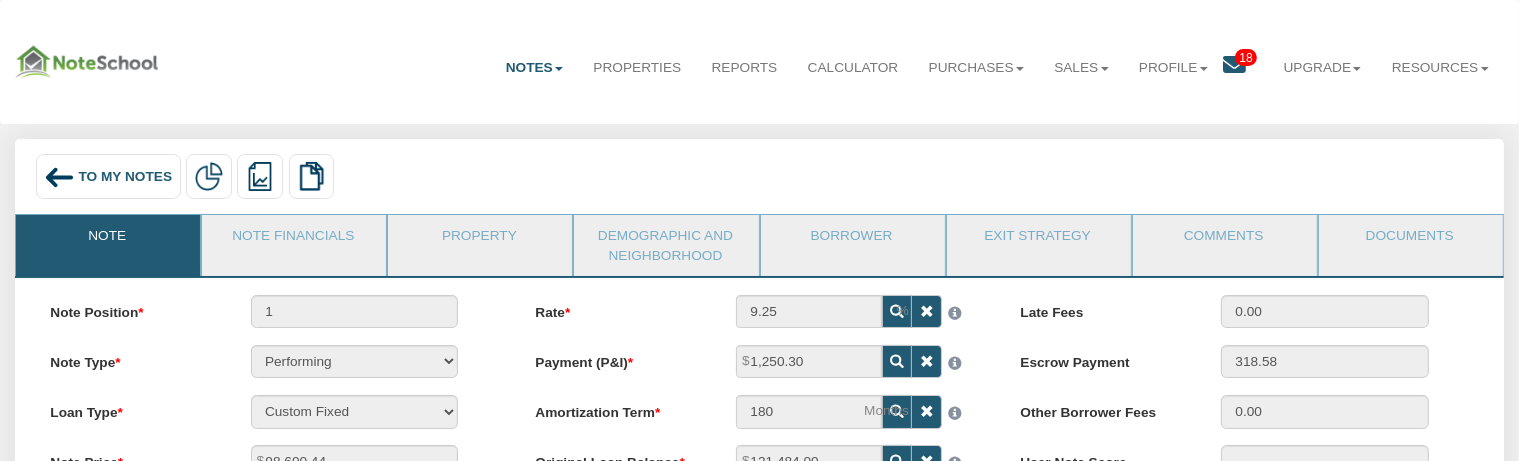 click on "To My Notes" at bounding box center (125, 176) 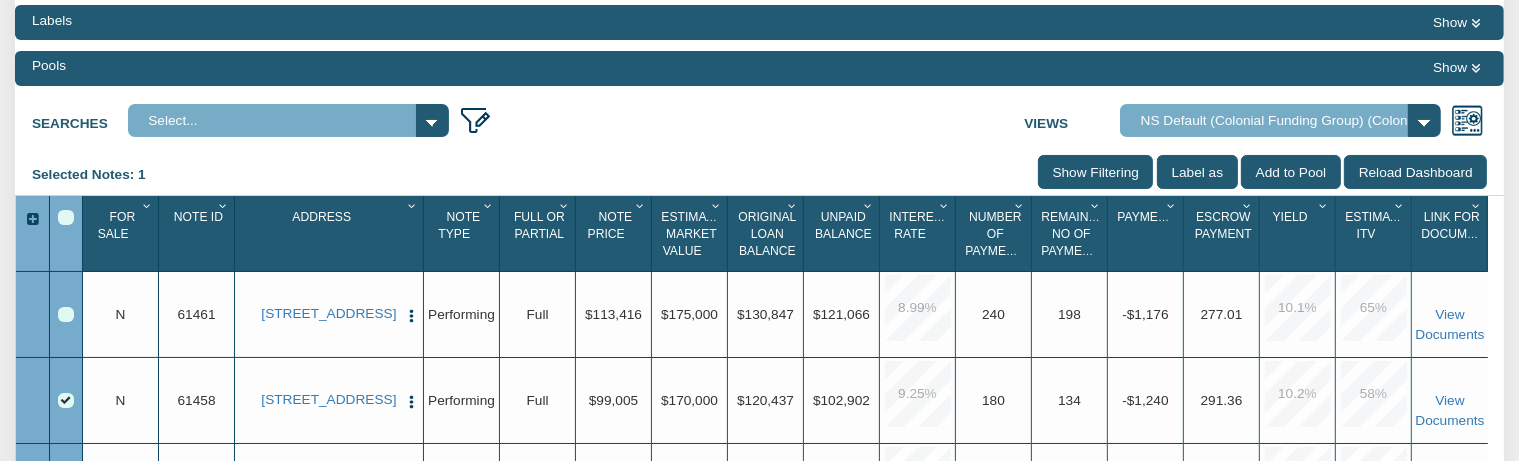 scroll, scrollTop: 316, scrollLeft: 0, axis: vertical 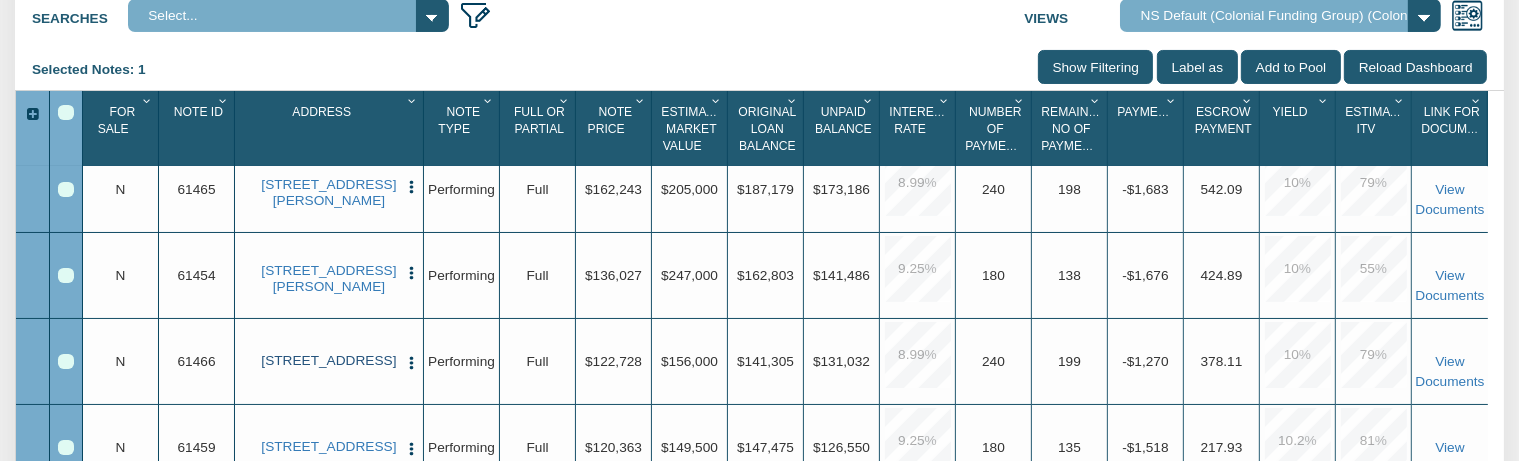 click on "[STREET_ADDRESS]" at bounding box center (329, 361) 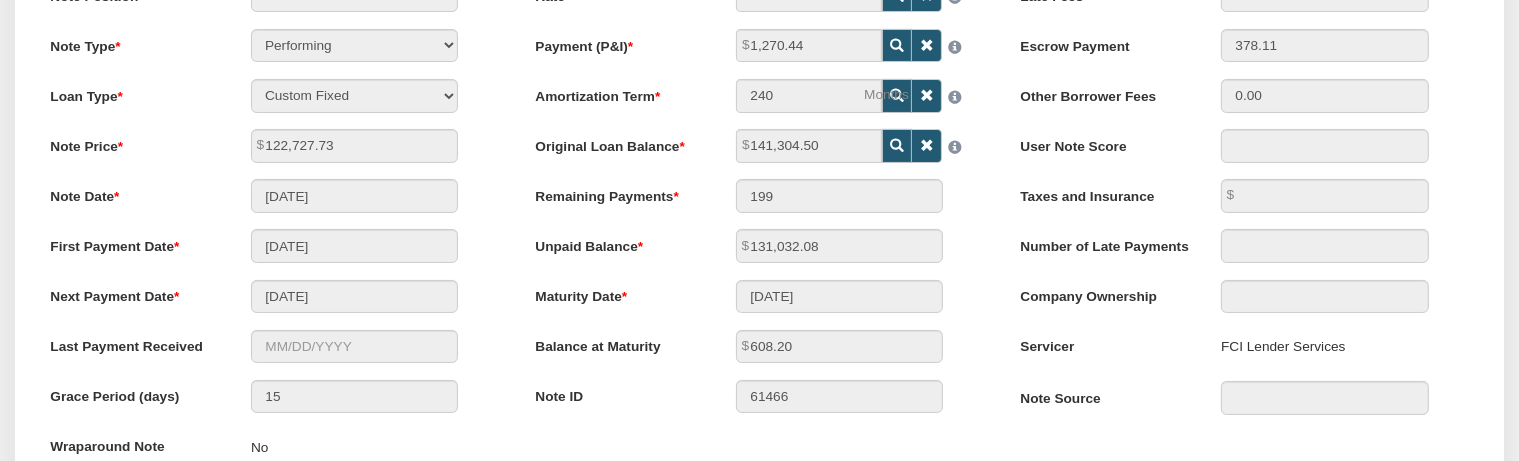 scroll, scrollTop: 0, scrollLeft: 0, axis: both 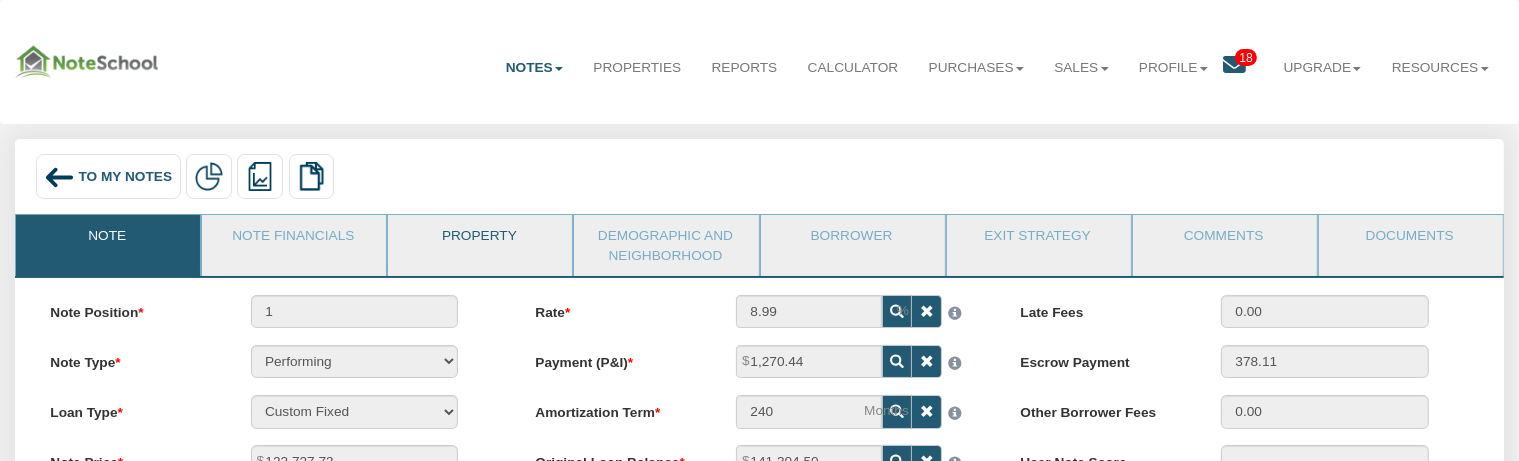 click on "Property" at bounding box center (479, 240) 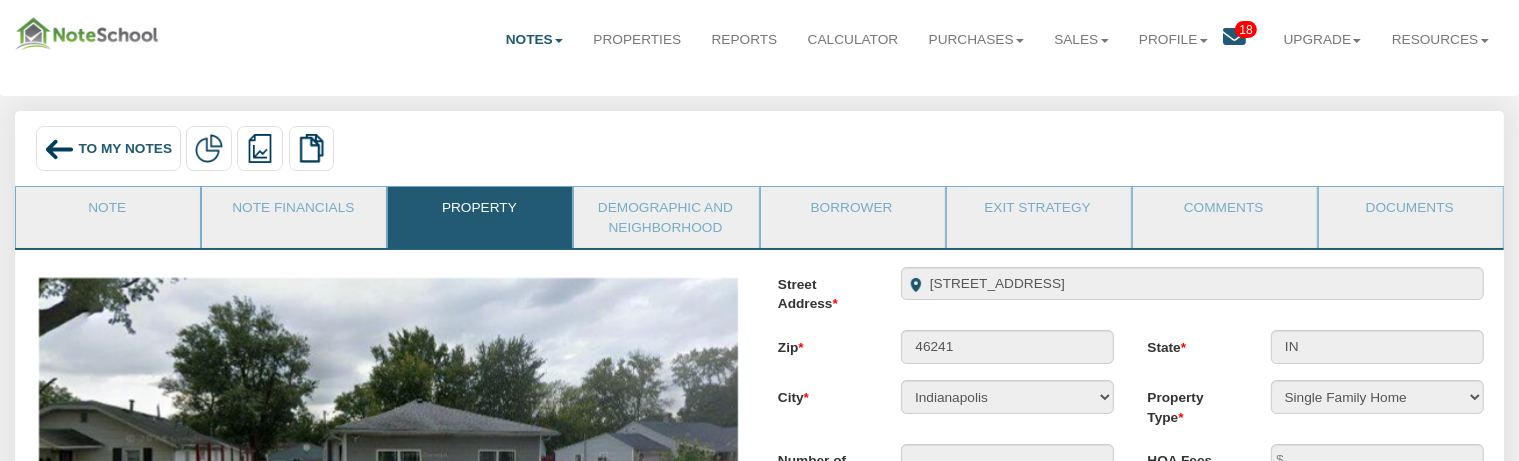 scroll, scrollTop: 0, scrollLeft: 0, axis: both 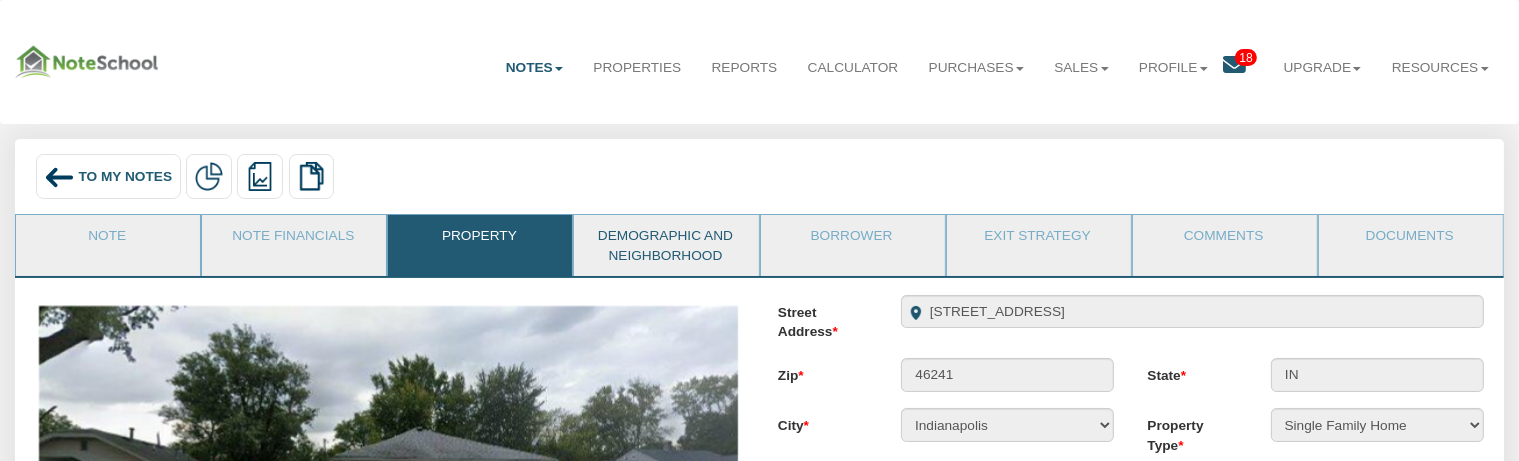 click on "Demographic and Neighborhood" at bounding box center (665, 245) 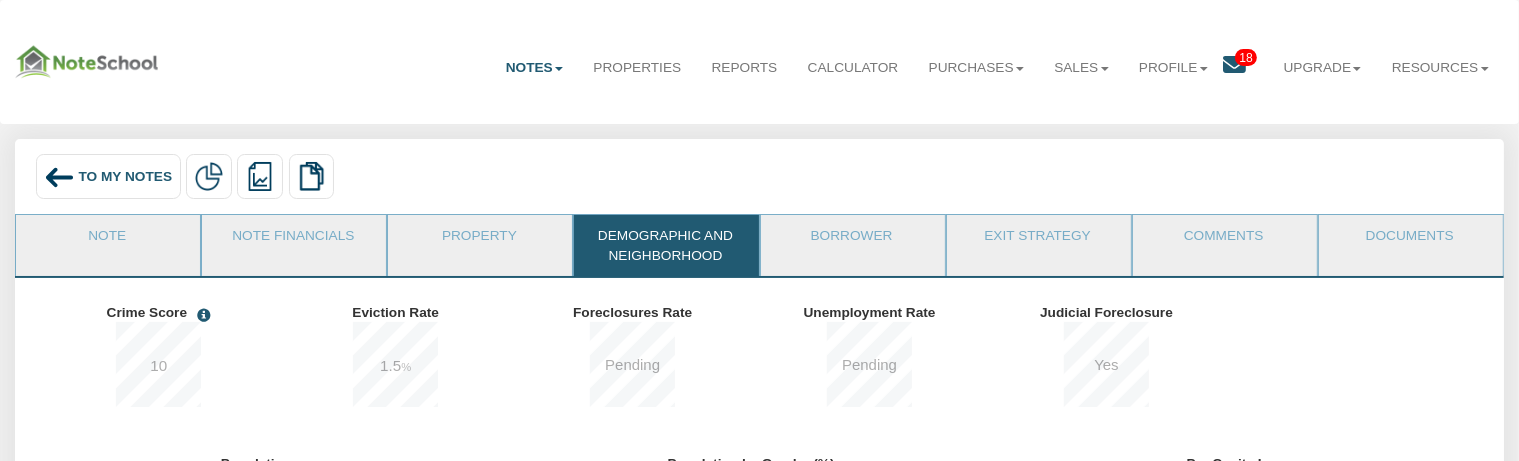 scroll, scrollTop: 999725, scrollLeft: 999505, axis: both 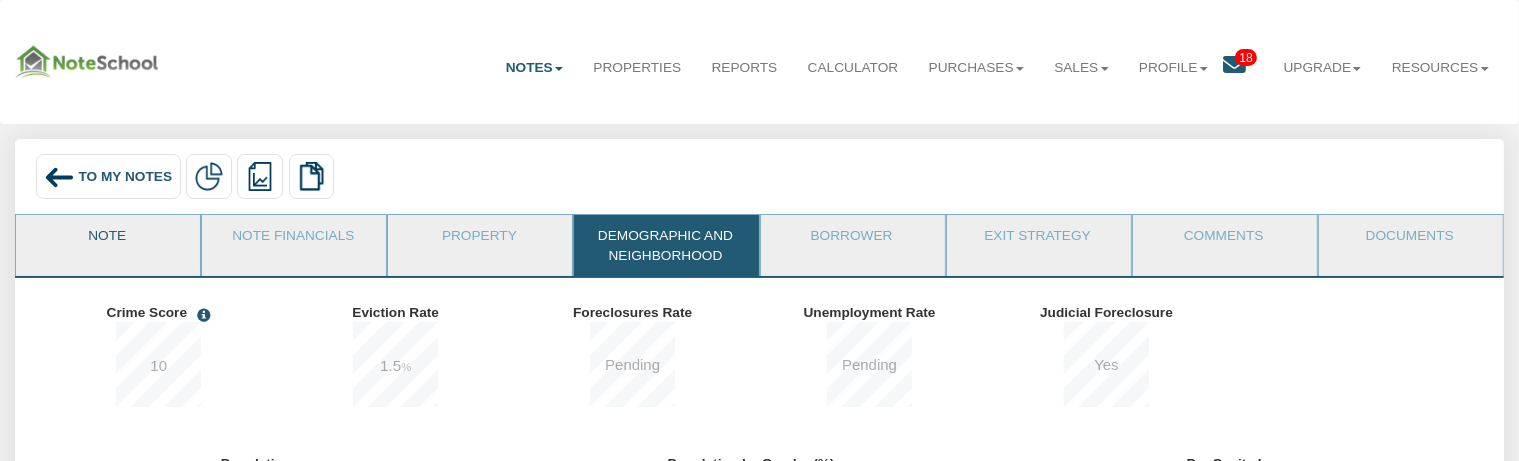 click on "Note" at bounding box center [107, 240] 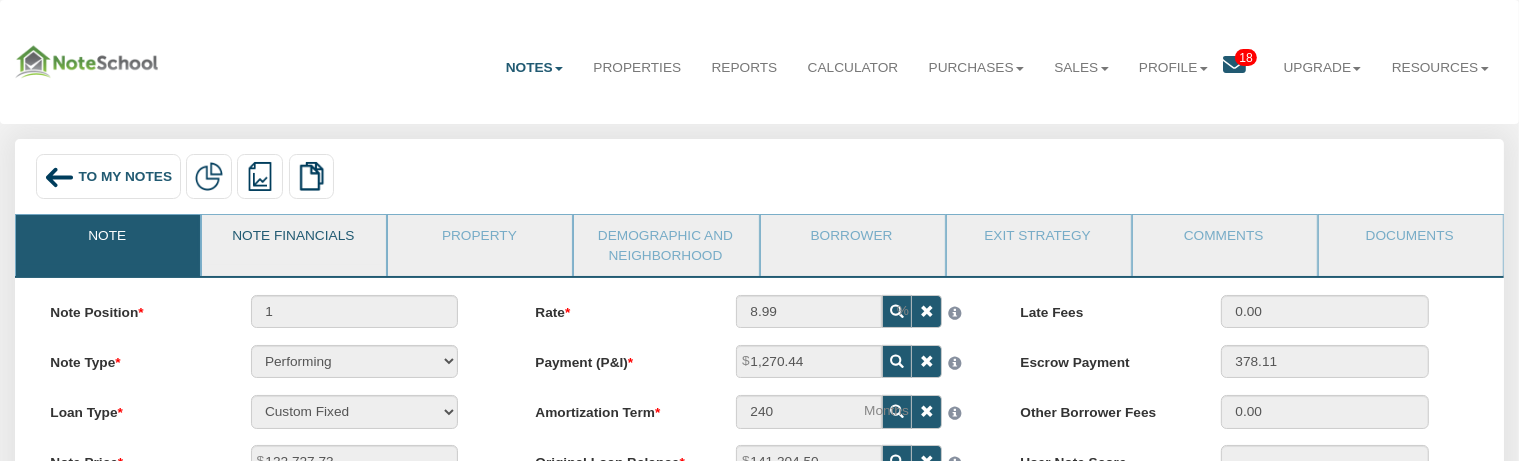 click on "Note Financials" at bounding box center (293, 240) 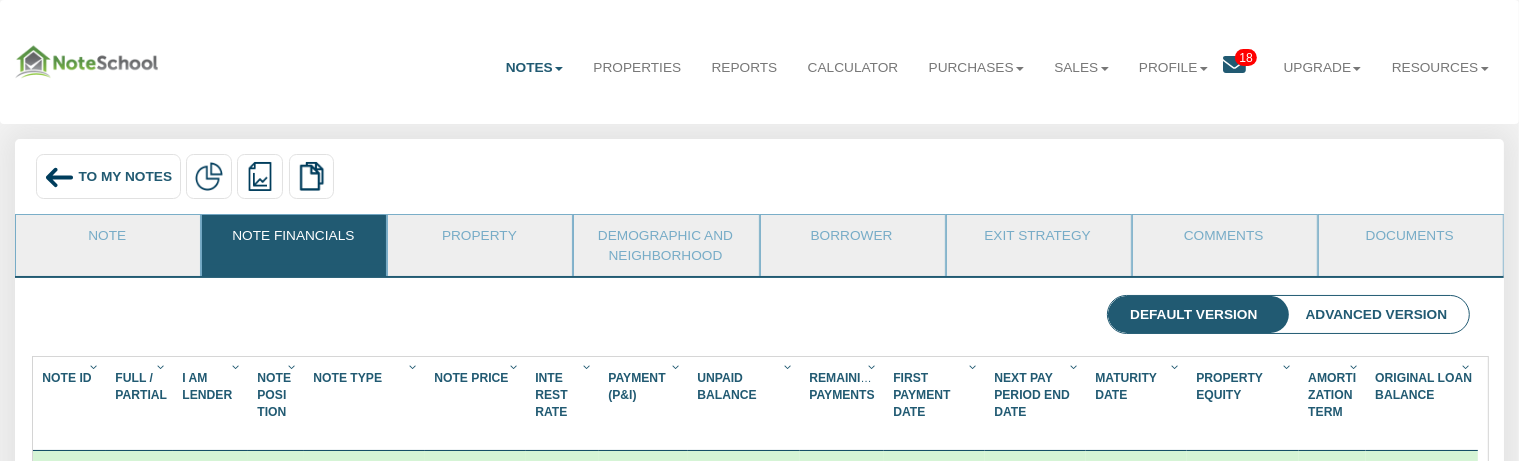 scroll, scrollTop: 999642, scrollLeft: 998578, axis: both 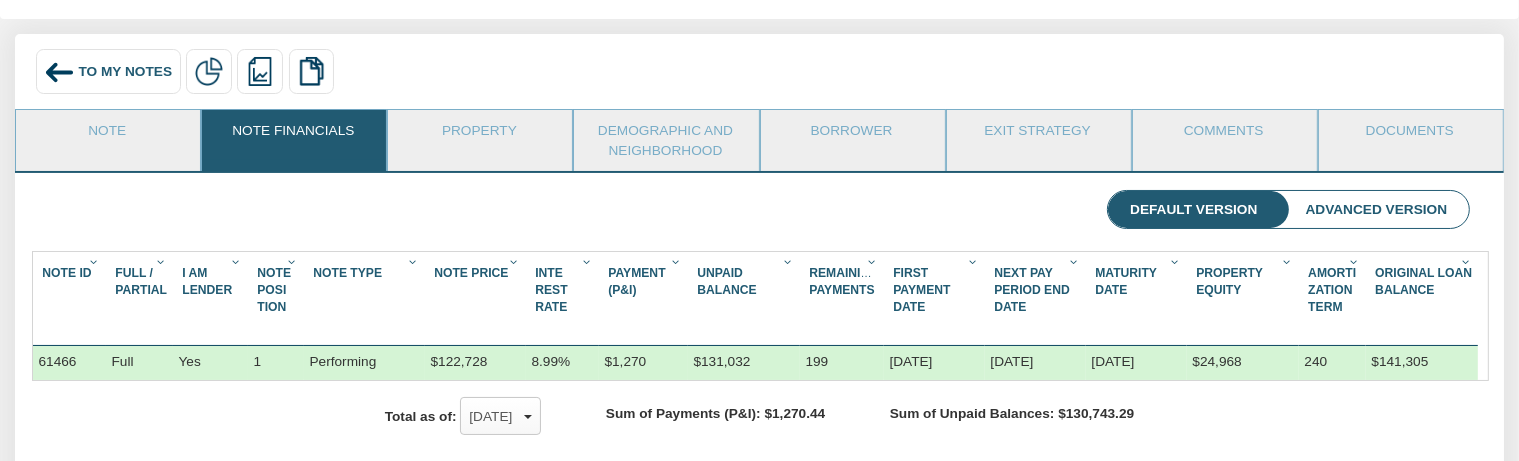 click on "To My Notes" at bounding box center [125, 71] 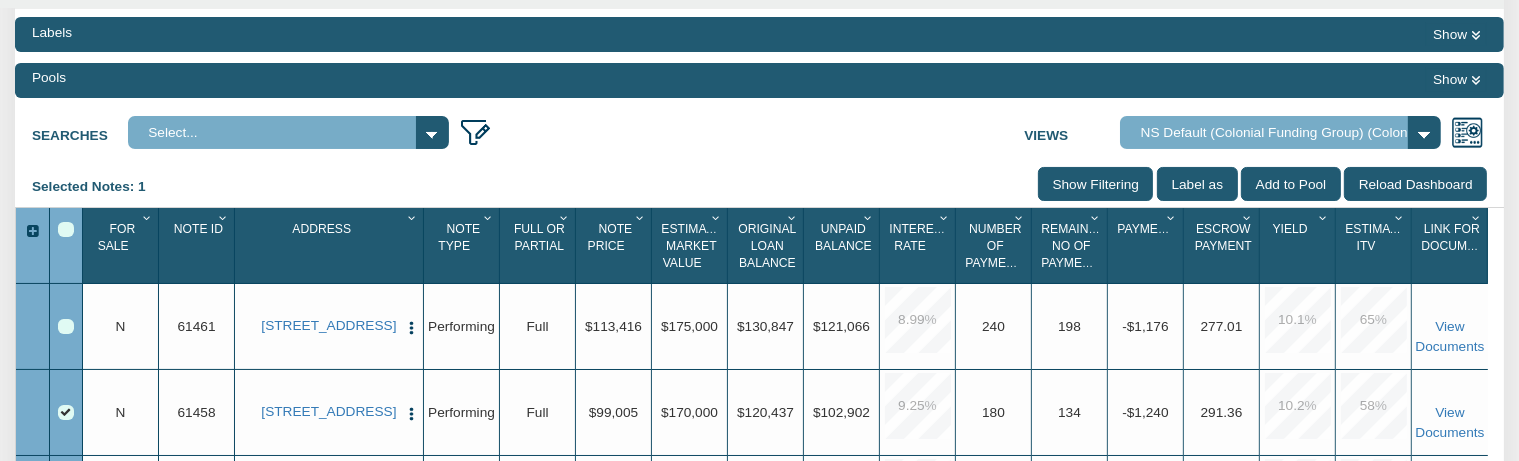 scroll, scrollTop: 211, scrollLeft: 0, axis: vertical 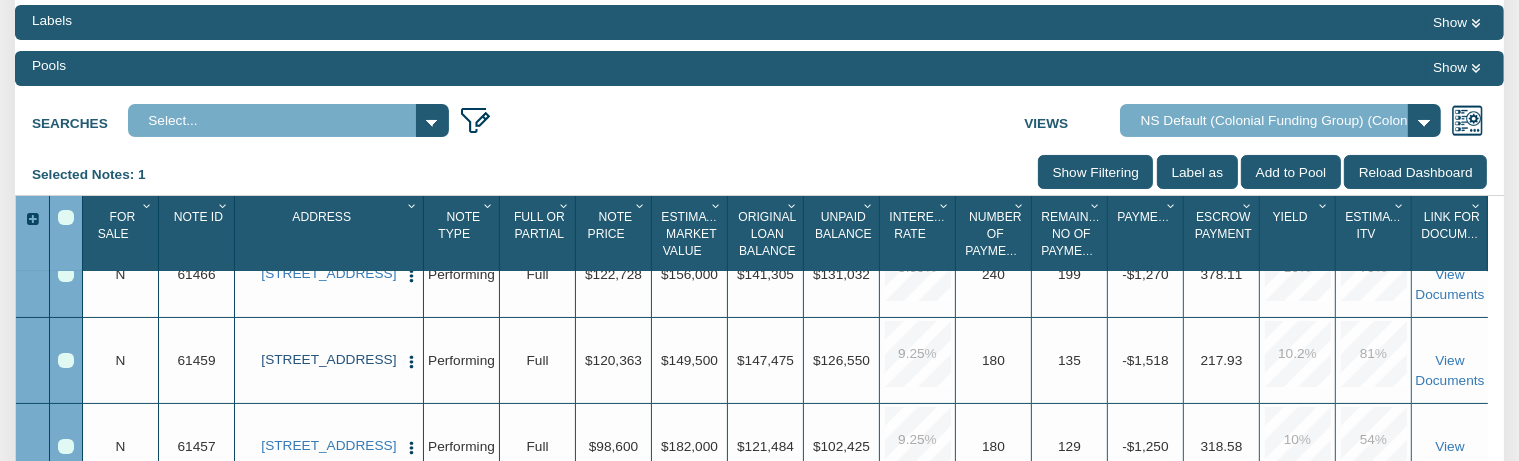 click on "[STREET_ADDRESS]" at bounding box center [329, 360] 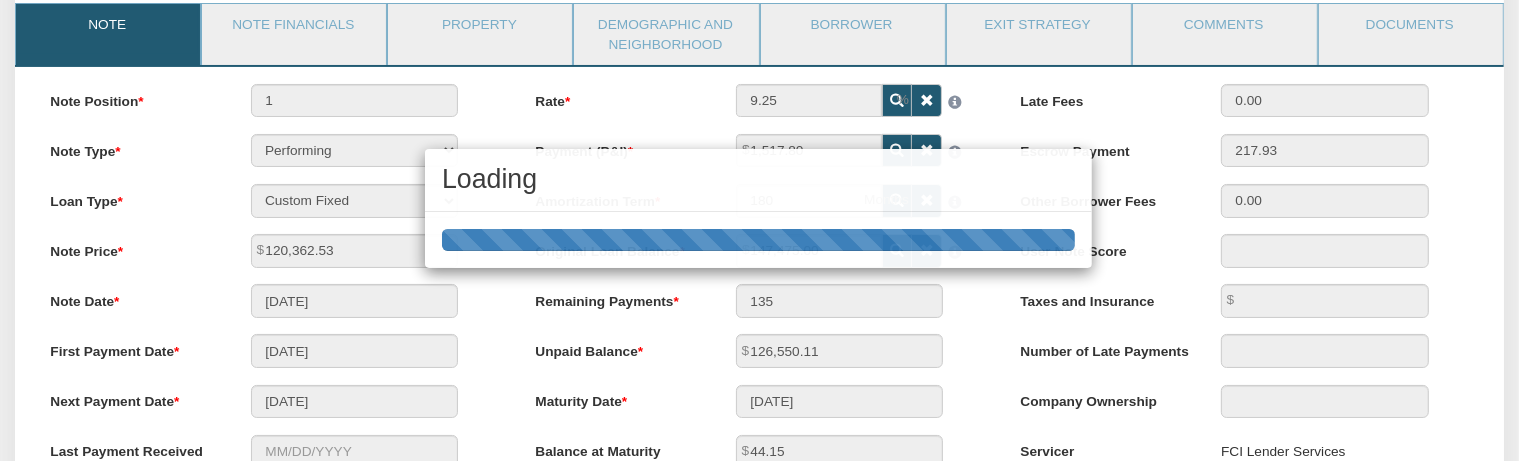 scroll, scrollTop: 0, scrollLeft: 0, axis: both 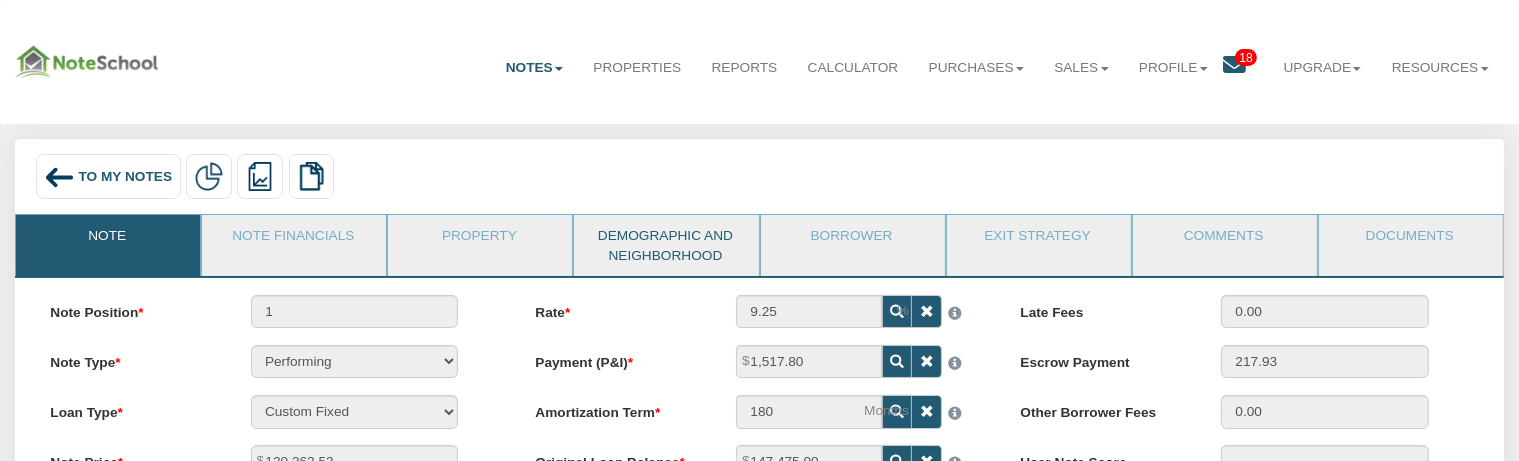 click on "Demographic and Neighborhood" at bounding box center [665, 245] 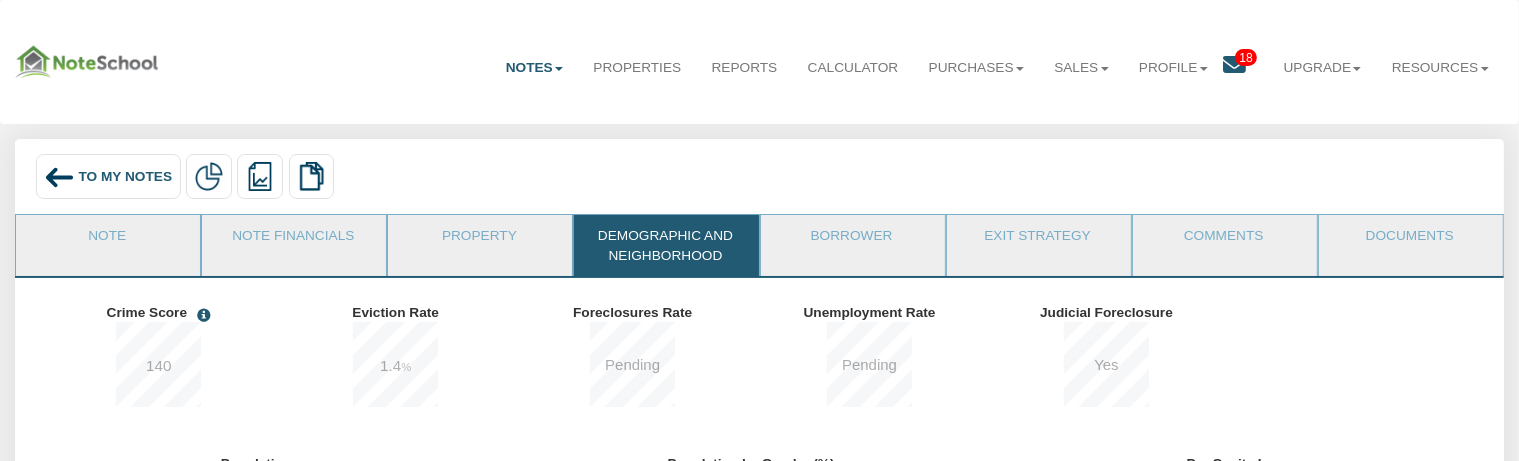 scroll, scrollTop: 999726, scrollLeft: 999505, axis: both 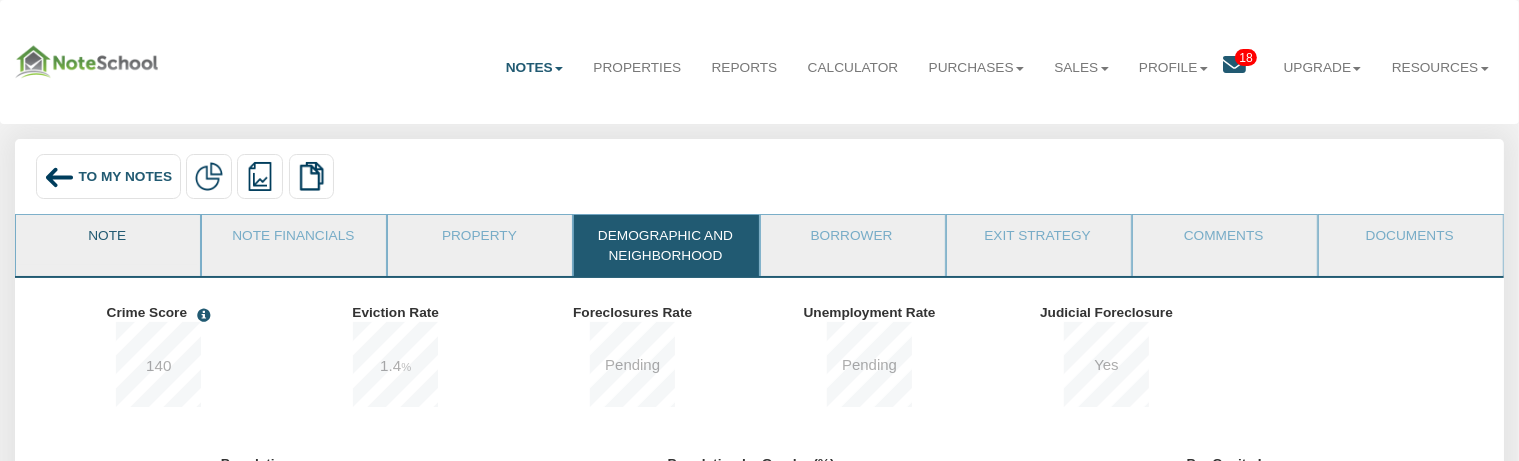 click on "Note" at bounding box center [107, 240] 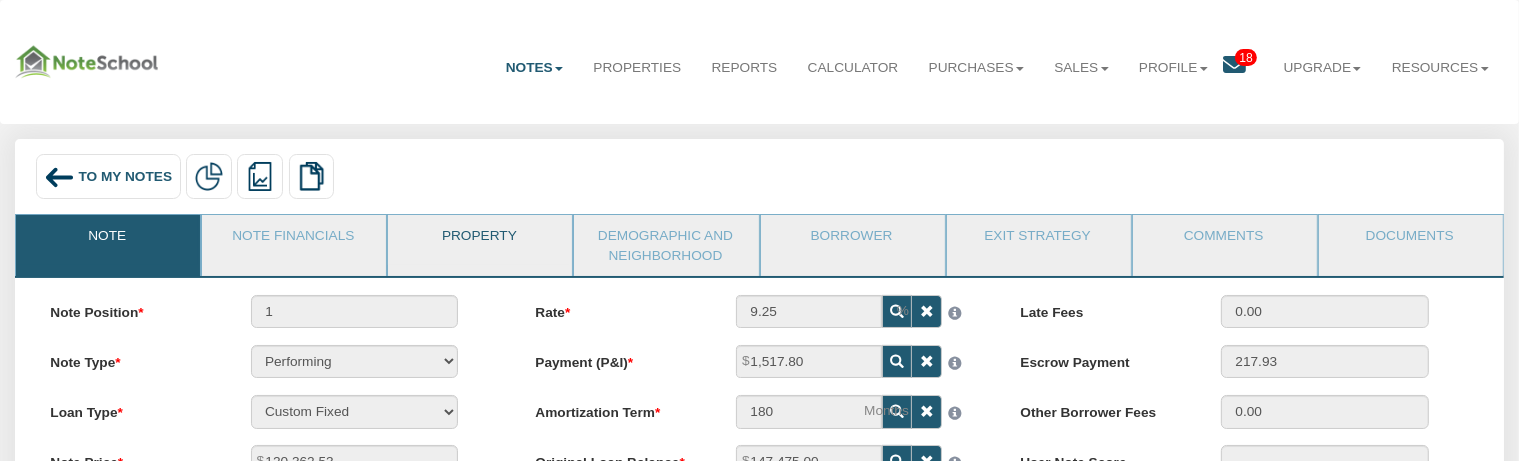 click on "Property" at bounding box center [479, 240] 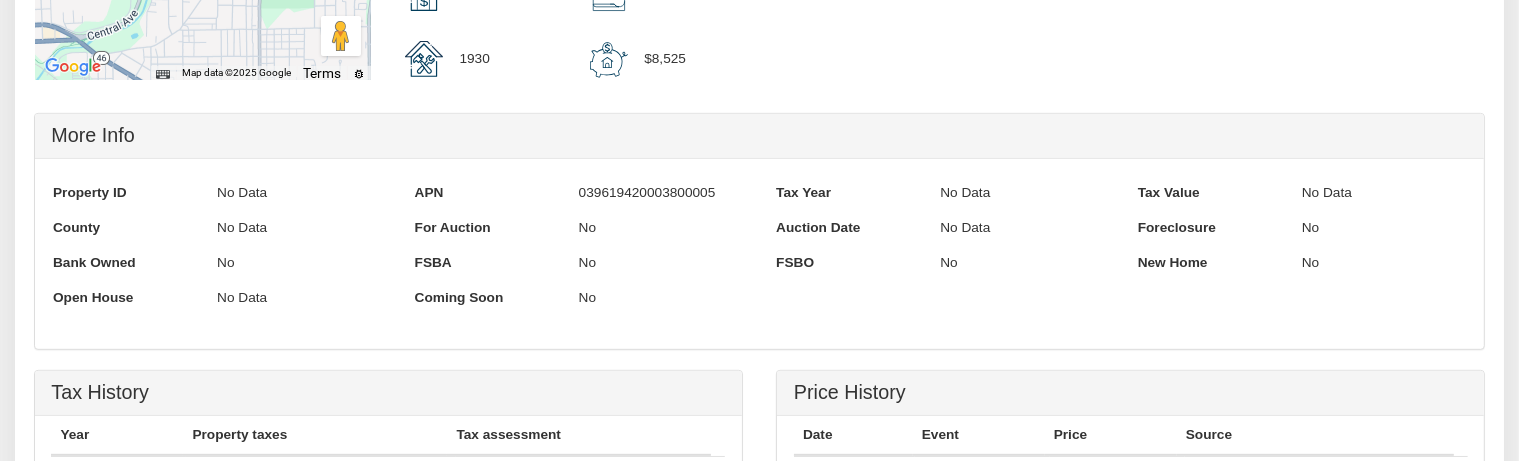 scroll, scrollTop: 950, scrollLeft: 0, axis: vertical 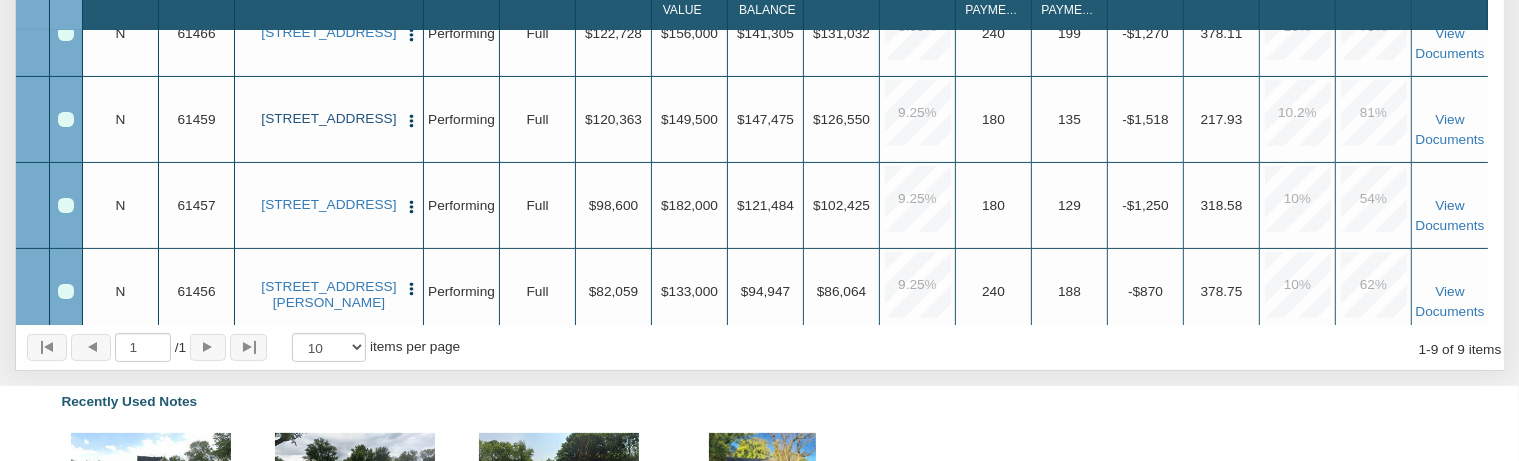 click on "[STREET_ADDRESS]" at bounding box center [329, 119] 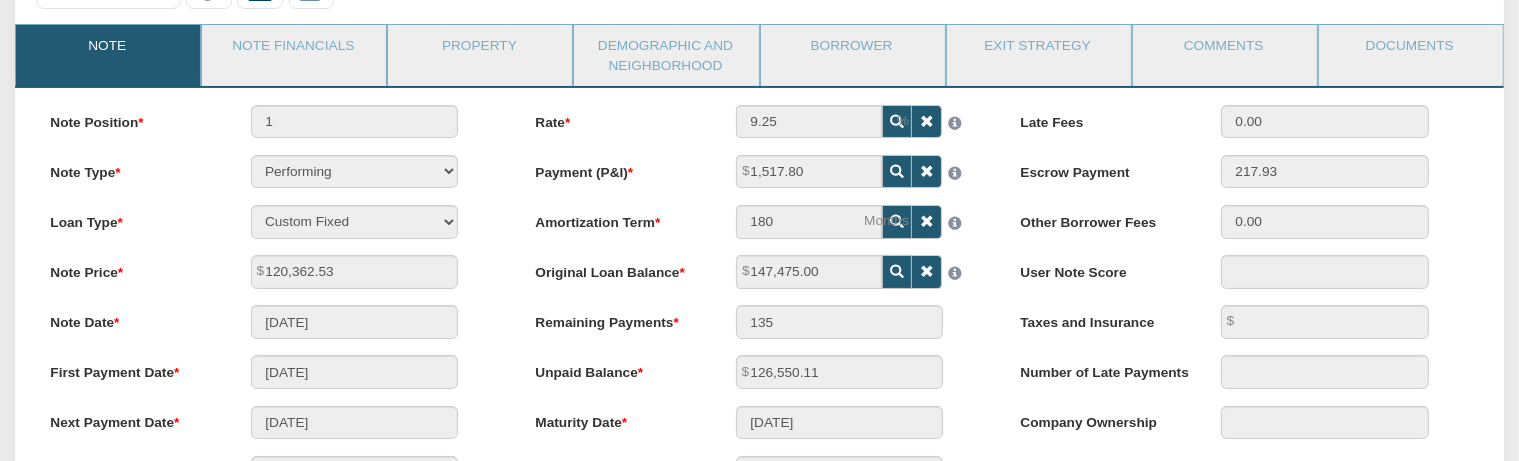 scroll, scrollTop: 211, scrollLeft: 0, axis: vertical 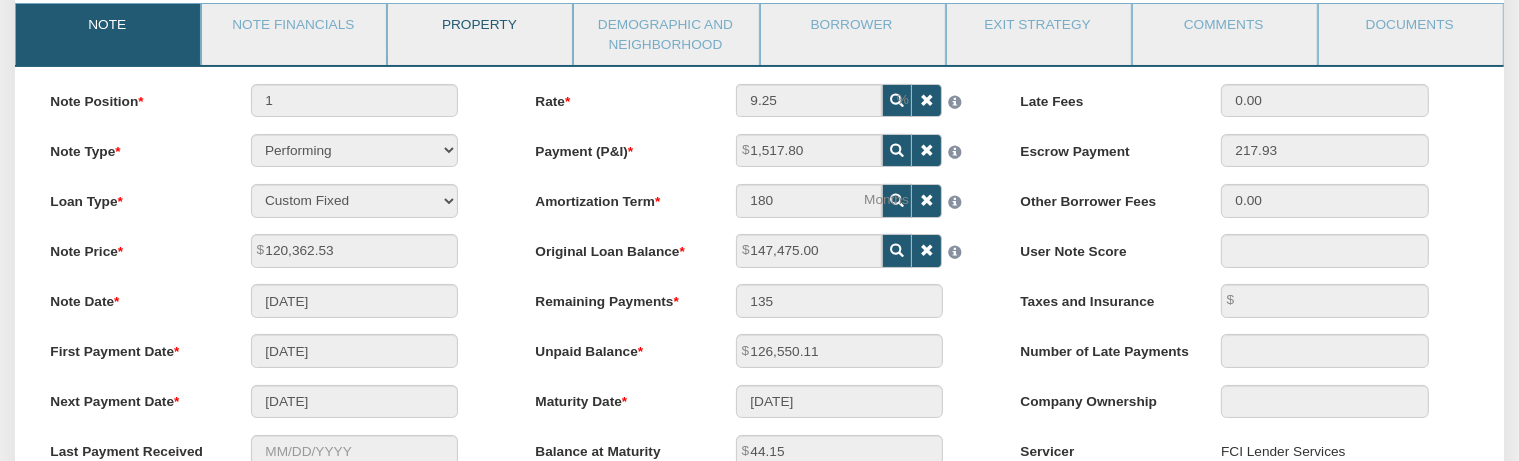 click on "Property" at bounding box center (479, 29) 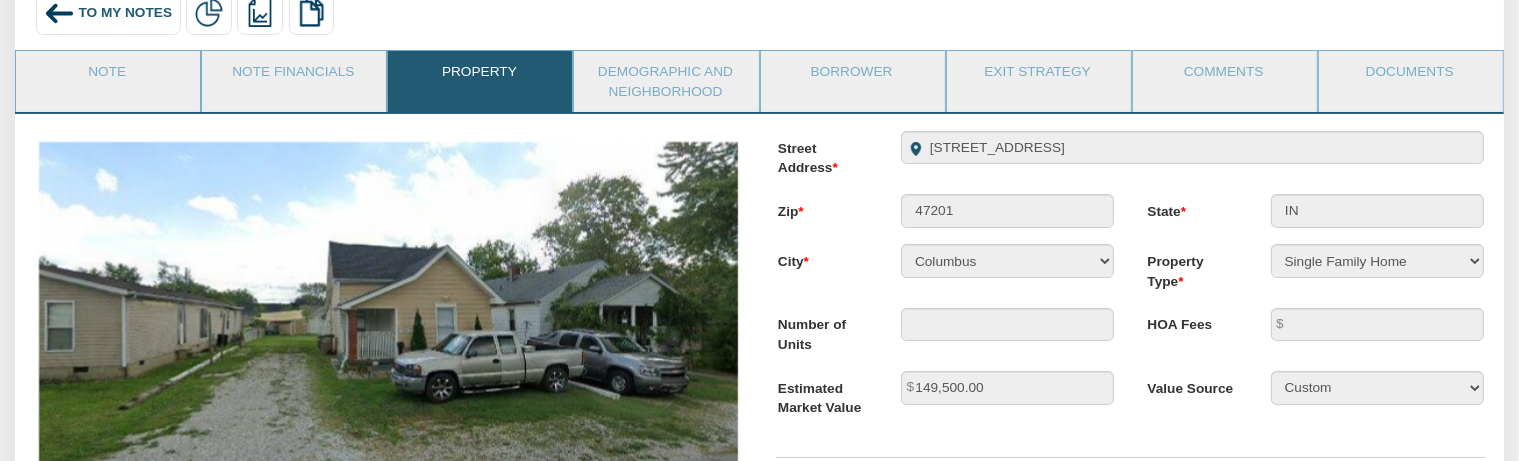 scroll, scrollTop: 105, scrollLeft: 0, axis: vertical 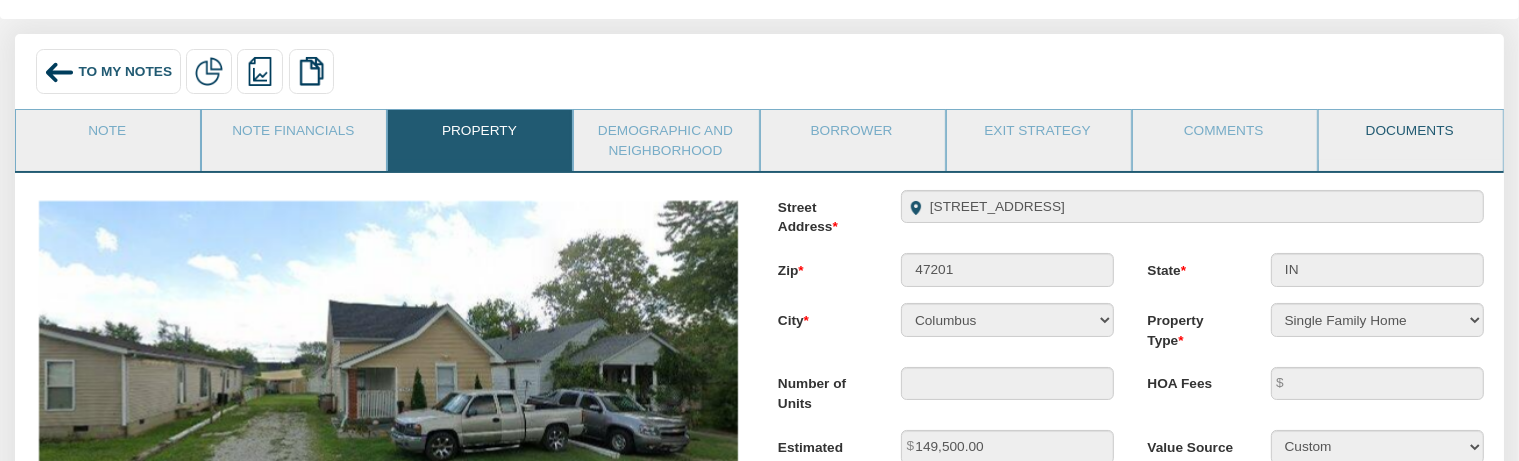 drag, startPoint x: 1390, startPoint y: 134, endPoint x: 1371, endPoint y: 135, distance: 19.026299 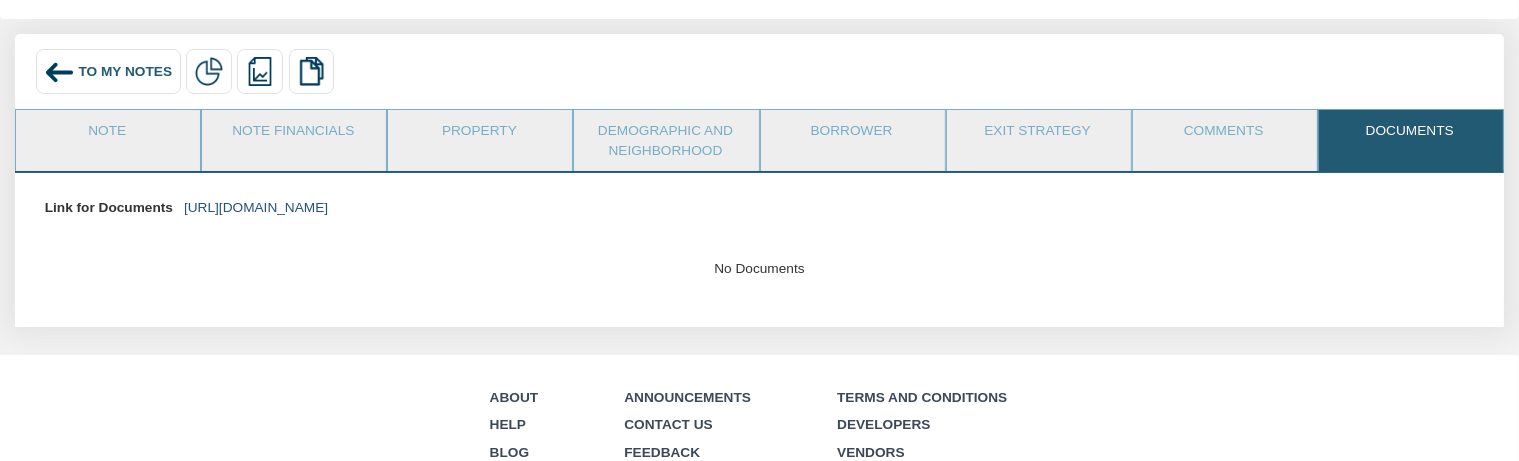click on "[URL][DOMAIN_NAME]" at bounding box center (256, 207) 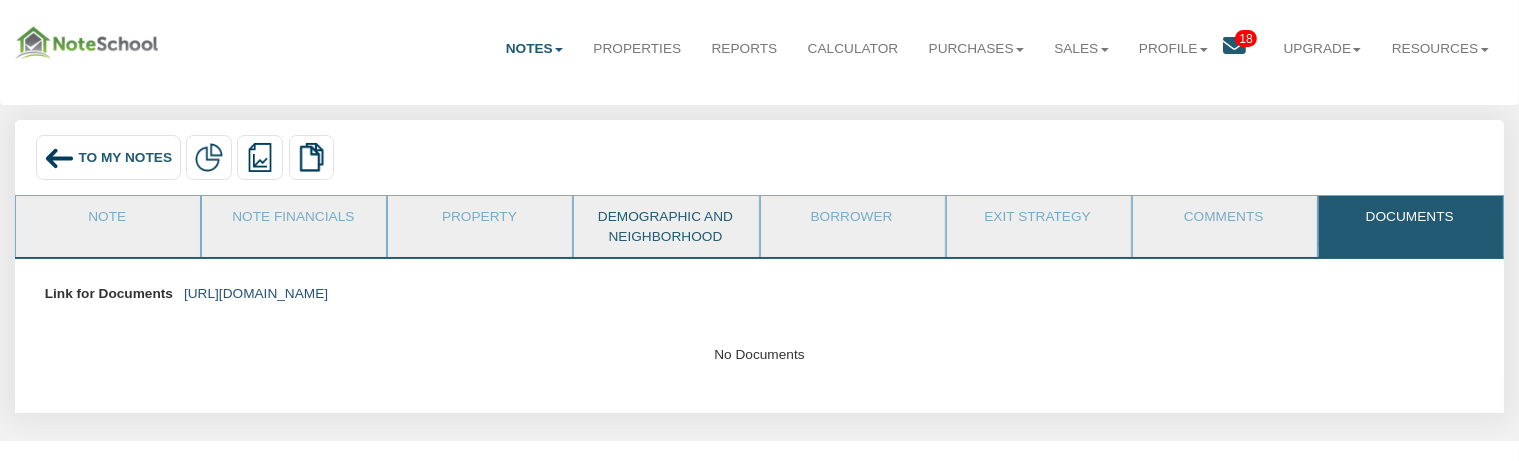 scroll, scrollTop: 0, scrollLeft: 0, axis: both 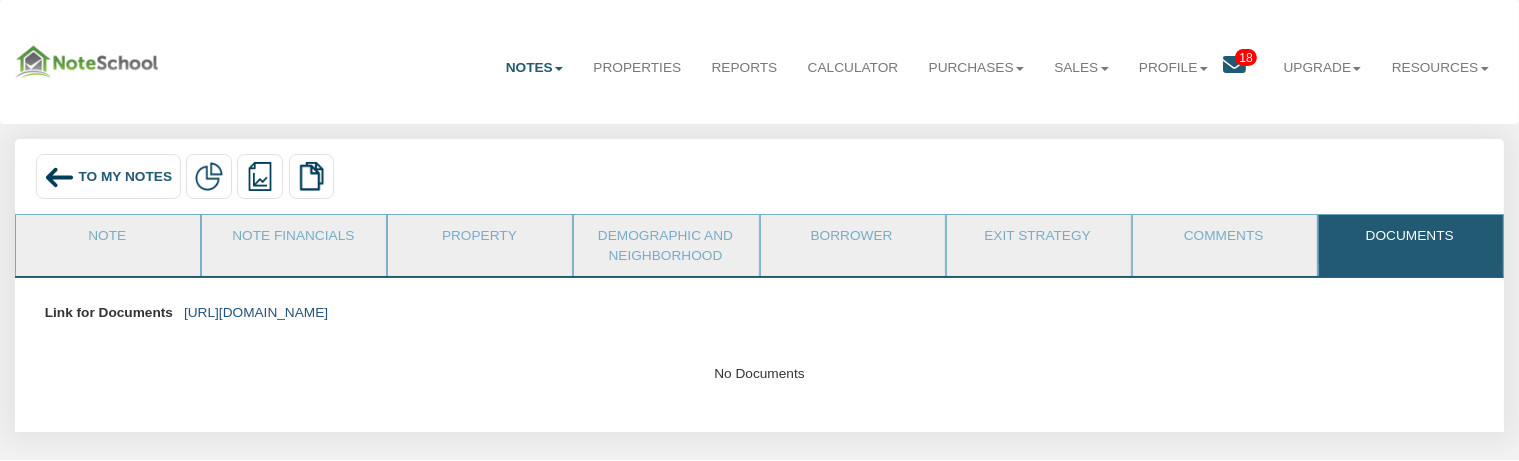 click on "[URL][DOMAIN_NAME]" at bounding box center [256, 312] 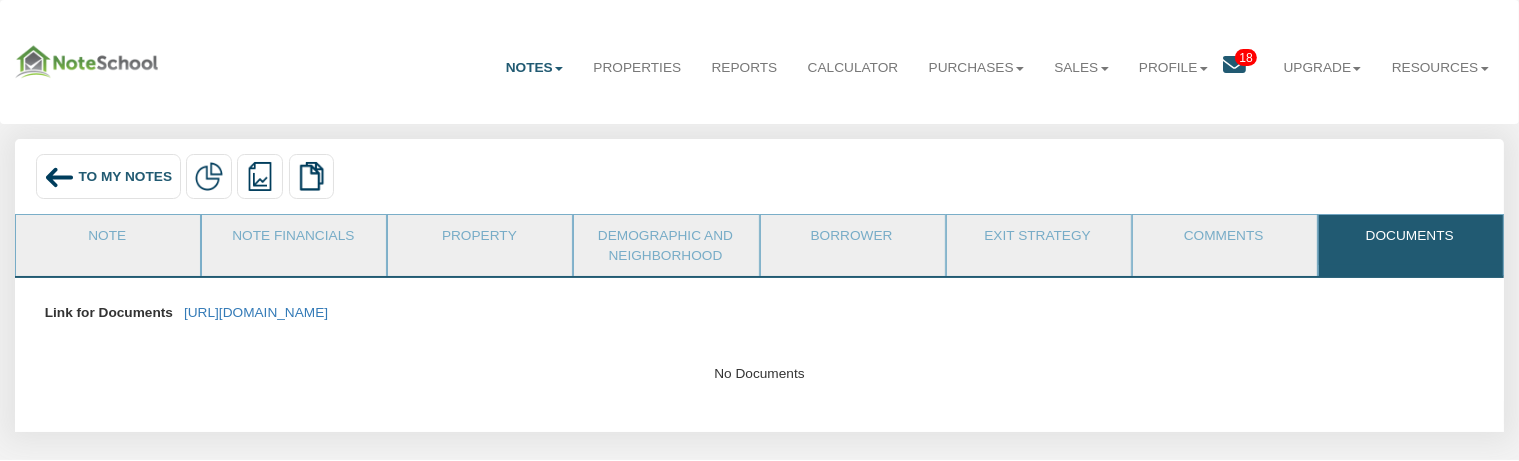 click on "To My Notes" at bounding box center [125, 176] 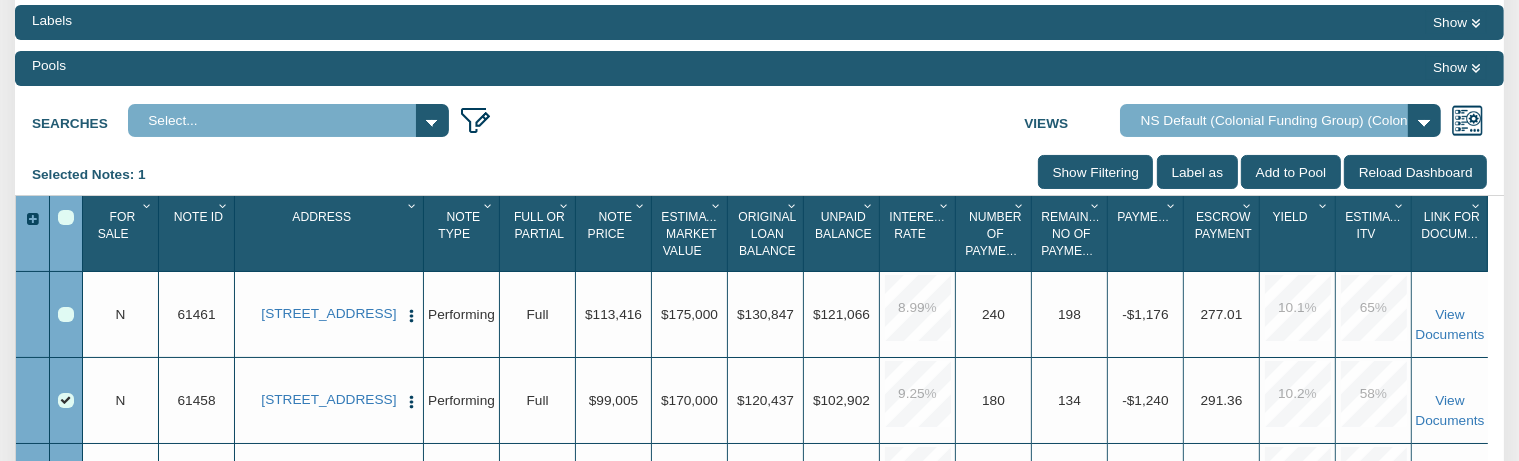 scroll, scrollTop: 316, scrollLeft: 0, axis: vertical 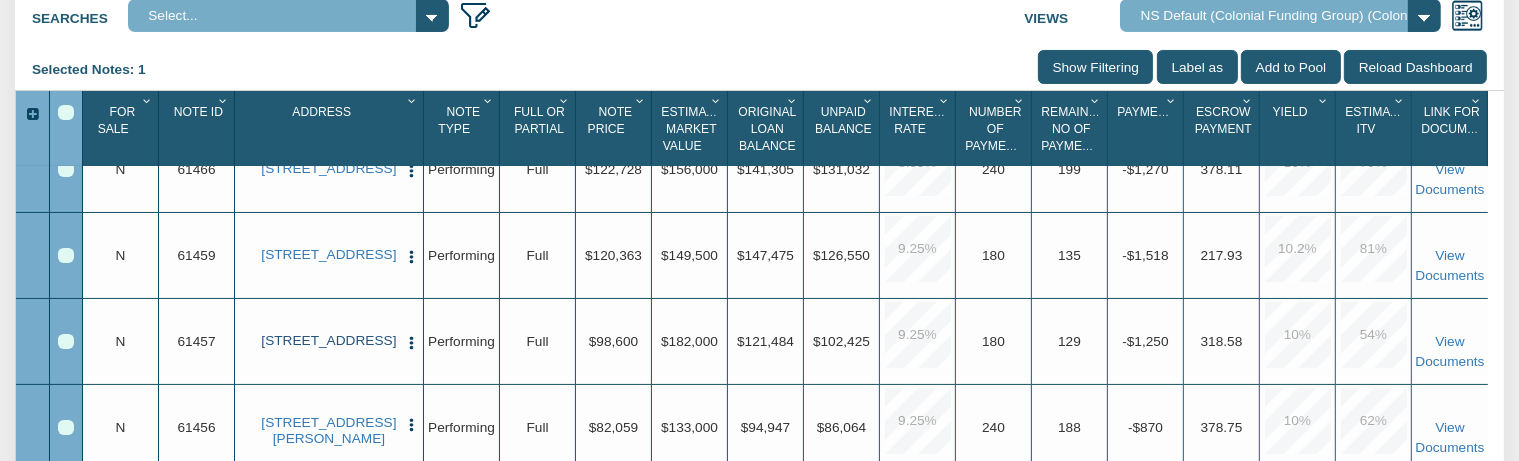 click on "[STREET_ADDRESS]" at bounding box center [329, 341] 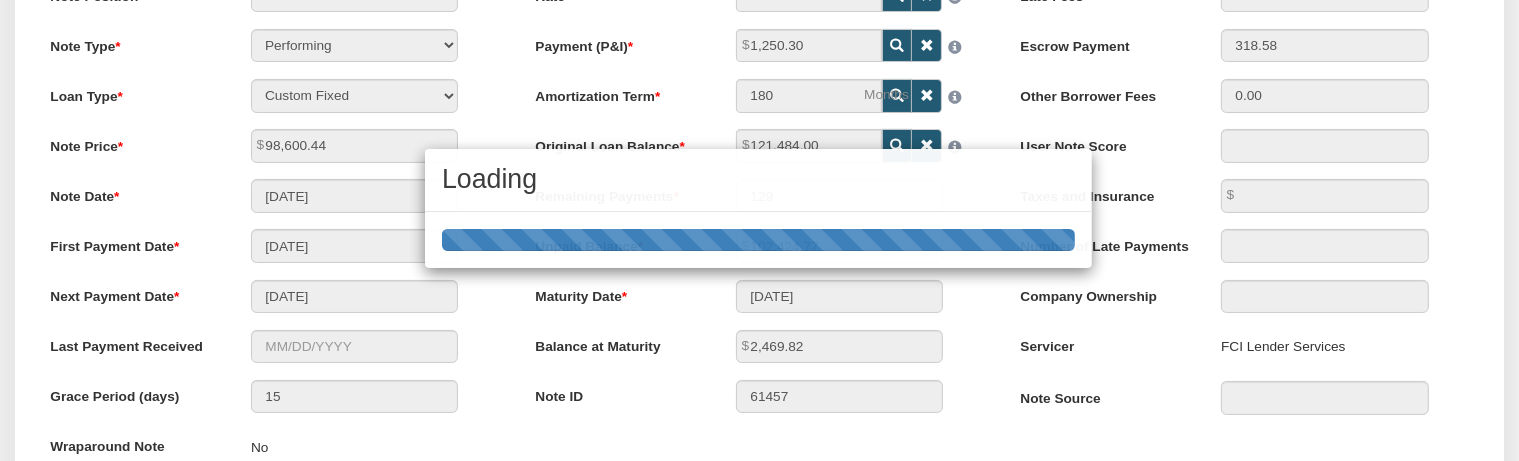 scroll, scrollTop: 0, scrollLeft: 0, axis: both 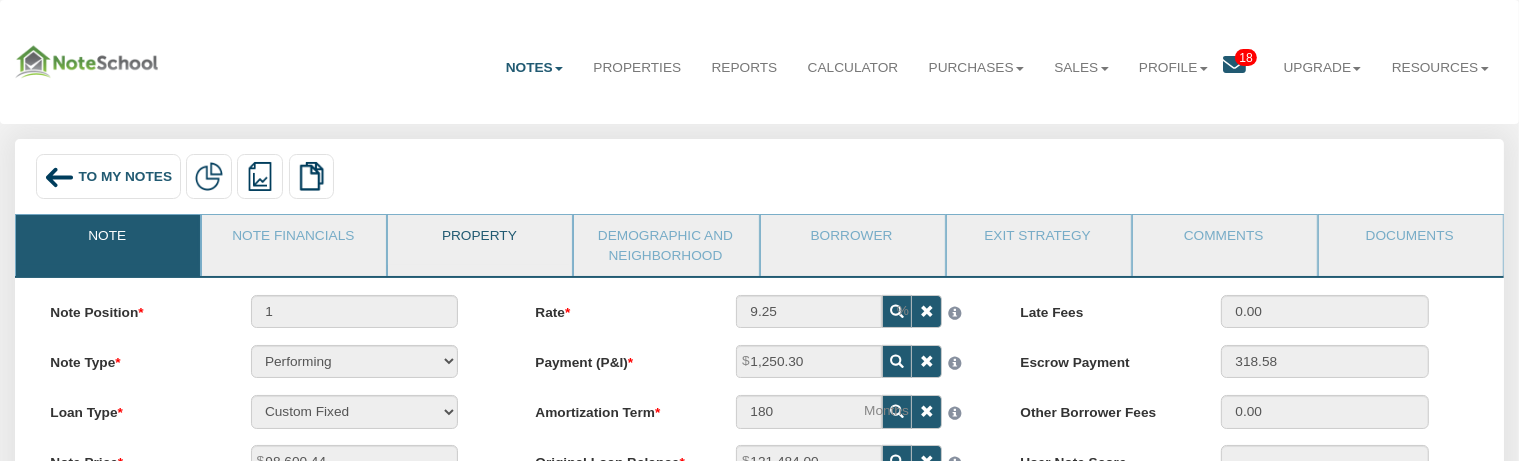 click on "Property" at bounding box center [479, 240] 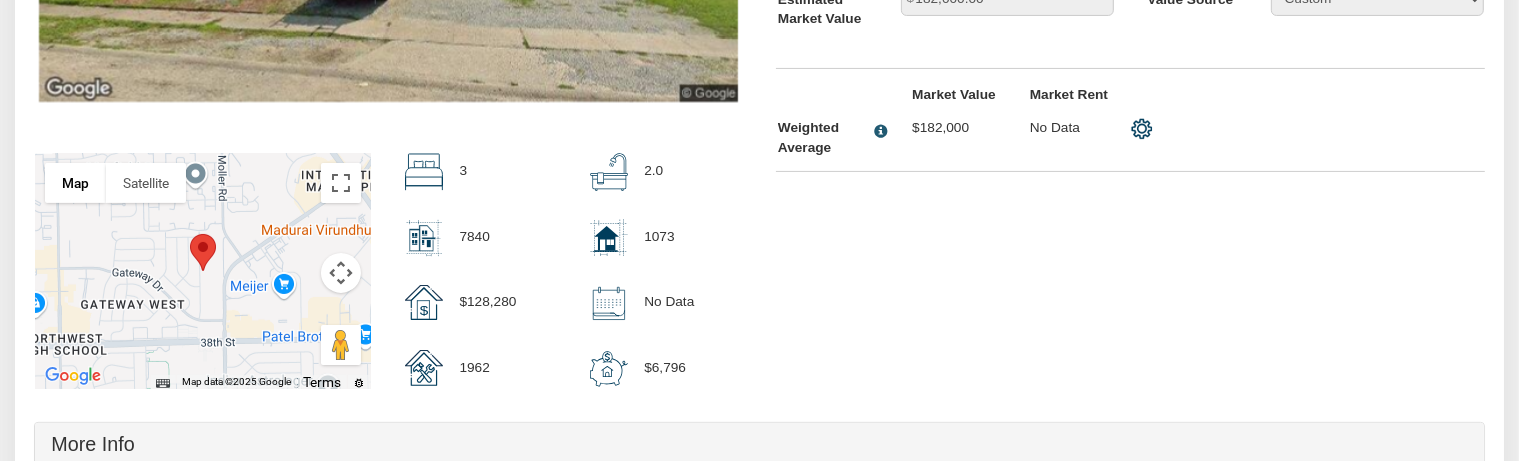 scroll, scrollTop: 316, scrollLeft: 0, axis: vertical 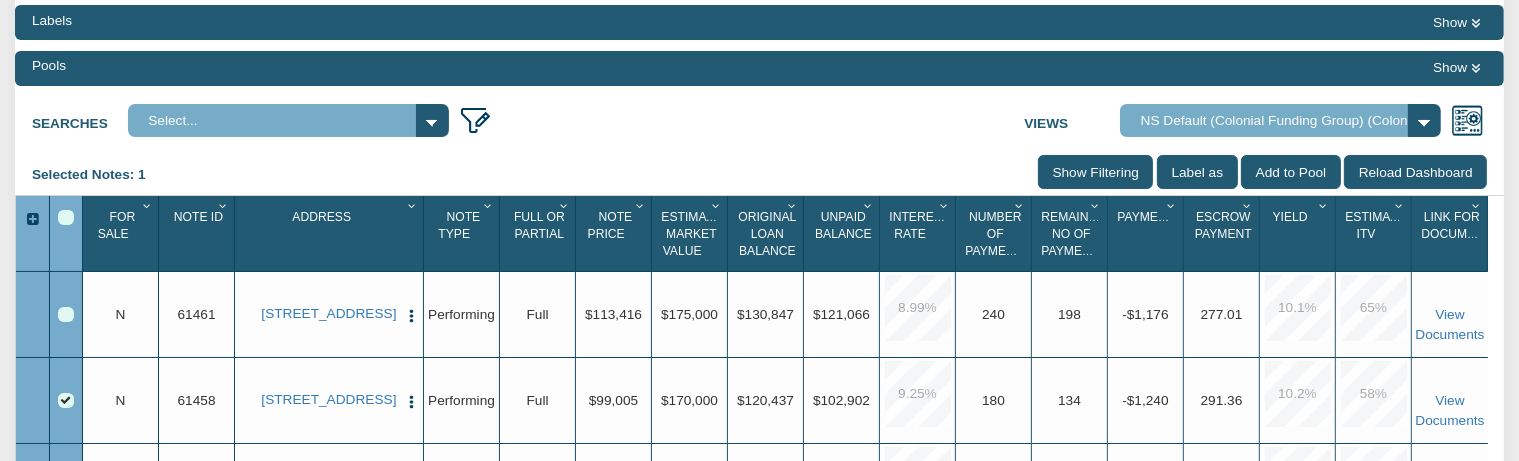 click at bounding box center [65, 400] 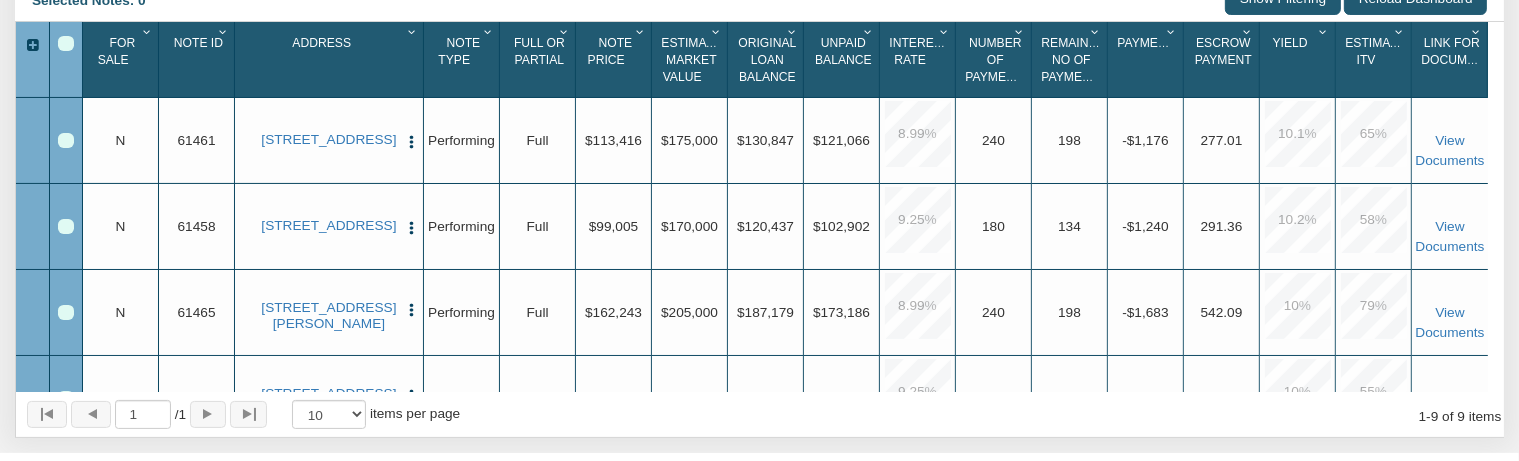 scroll, scrollTop: 422, scrollLeft: 0, axis: vertical 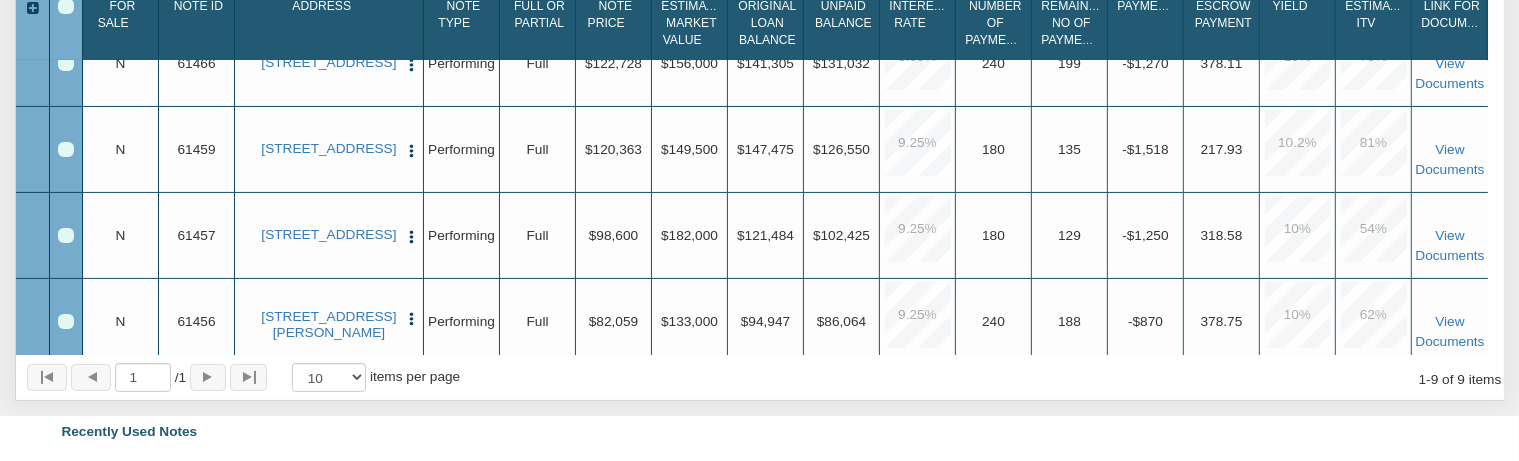 click on "View Documents" at bounding box center [1449, 245] 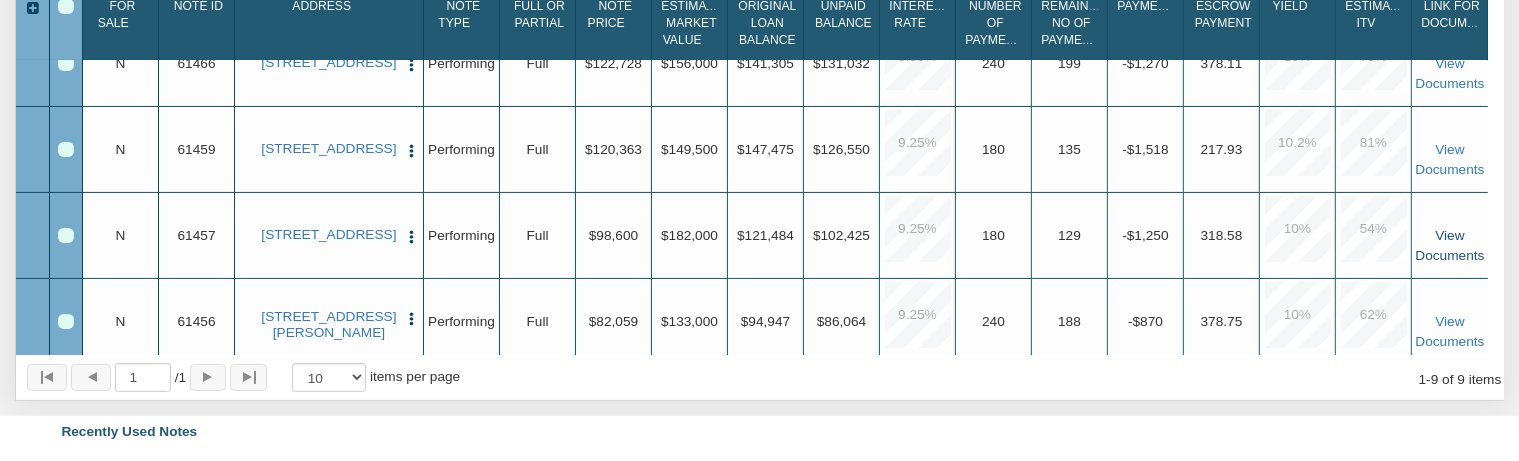 click on "View Documents" at bounding box center (1449, 245) 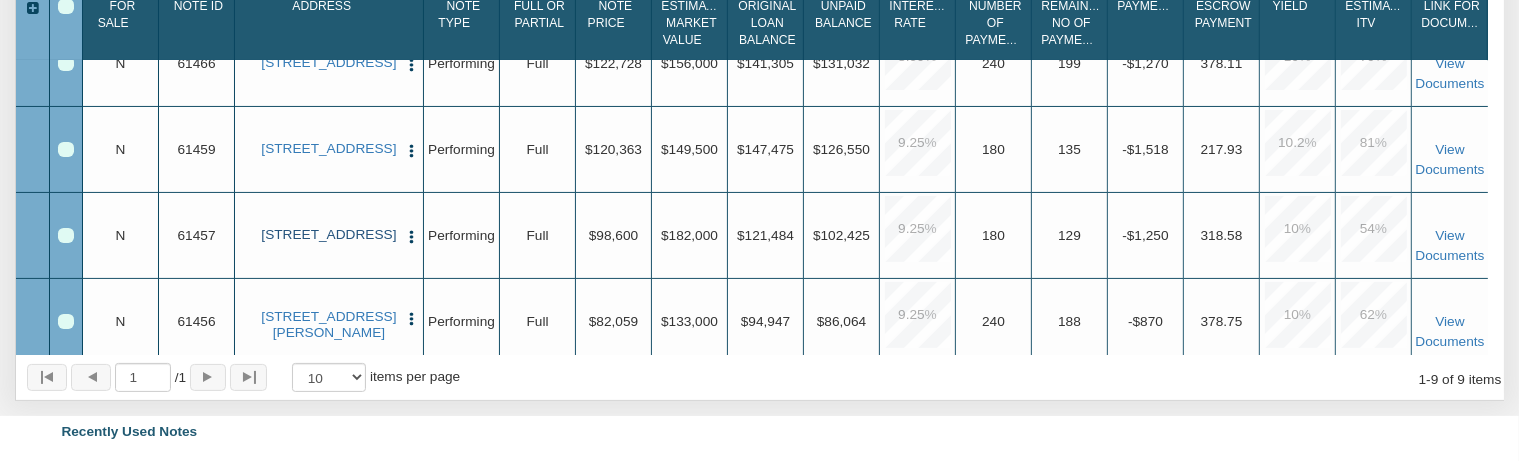 click on "[STREET_ADDRESS]" at bounding box center [329, 235] 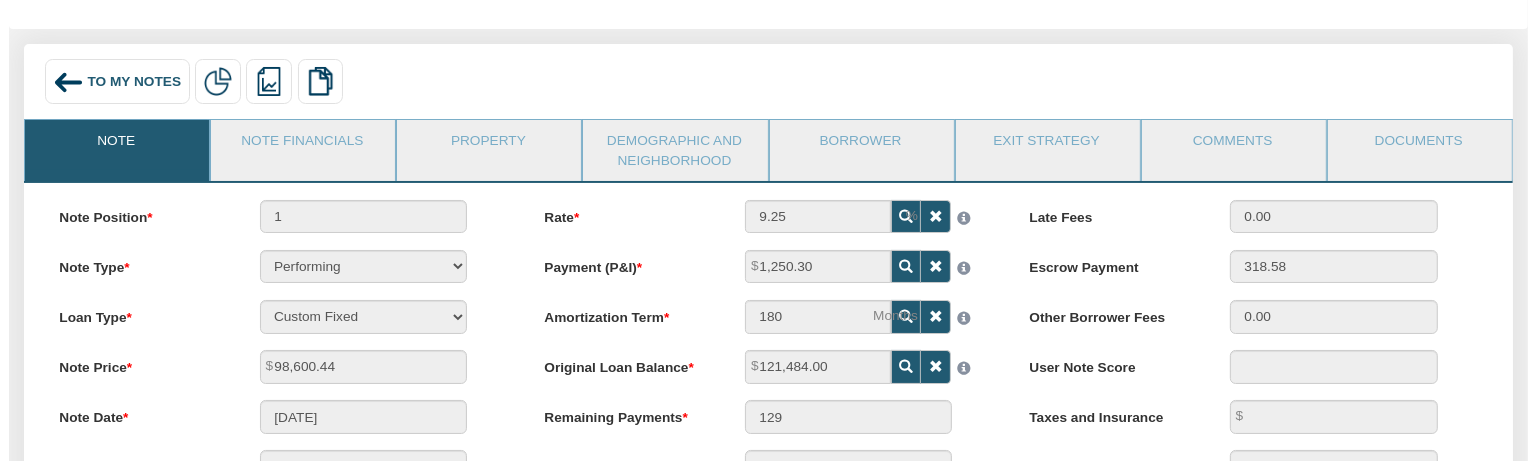 scroll, scrollTop: 0, scrollLeft: 0, axis: both 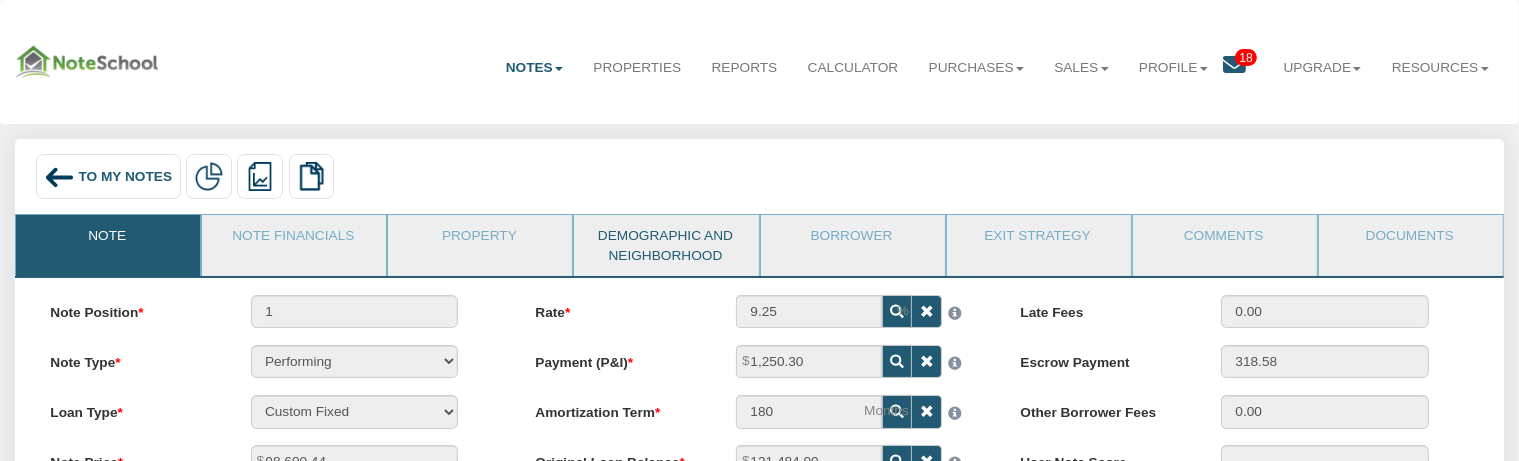 click on "Demographic and Neighborhood" at bounding box center (665, 245) 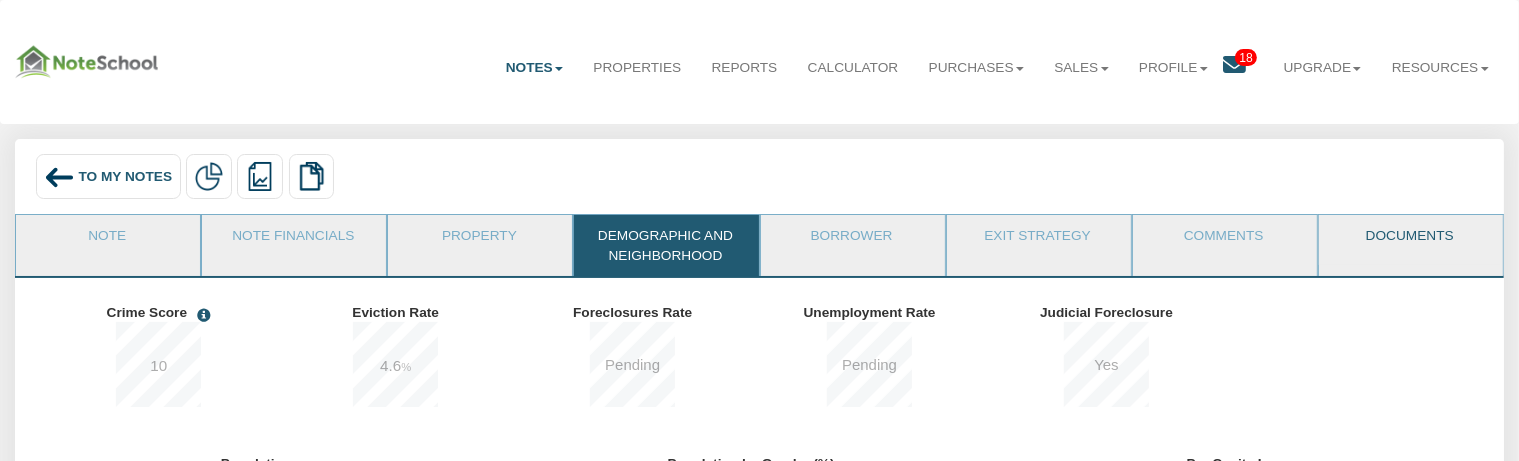drag, startPoint x: 1390, startPoint y: 259, endPoint x: 1378, endPoint y: 264, distance: 13 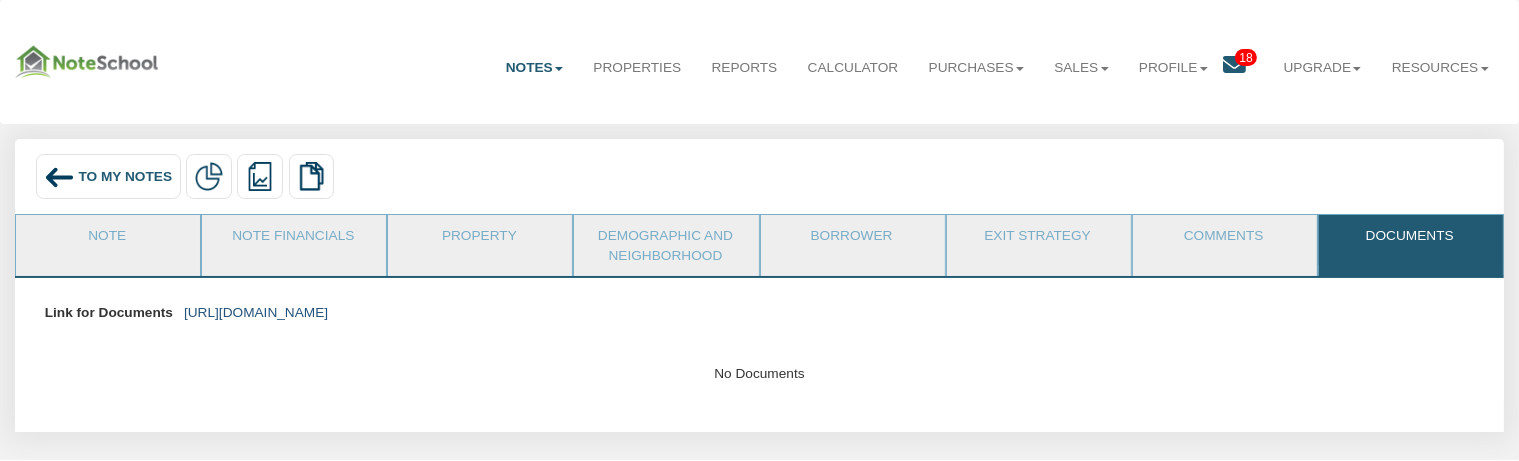 click on "[URL][DOMAIN_NAME]" at bounding box center (256, 312) 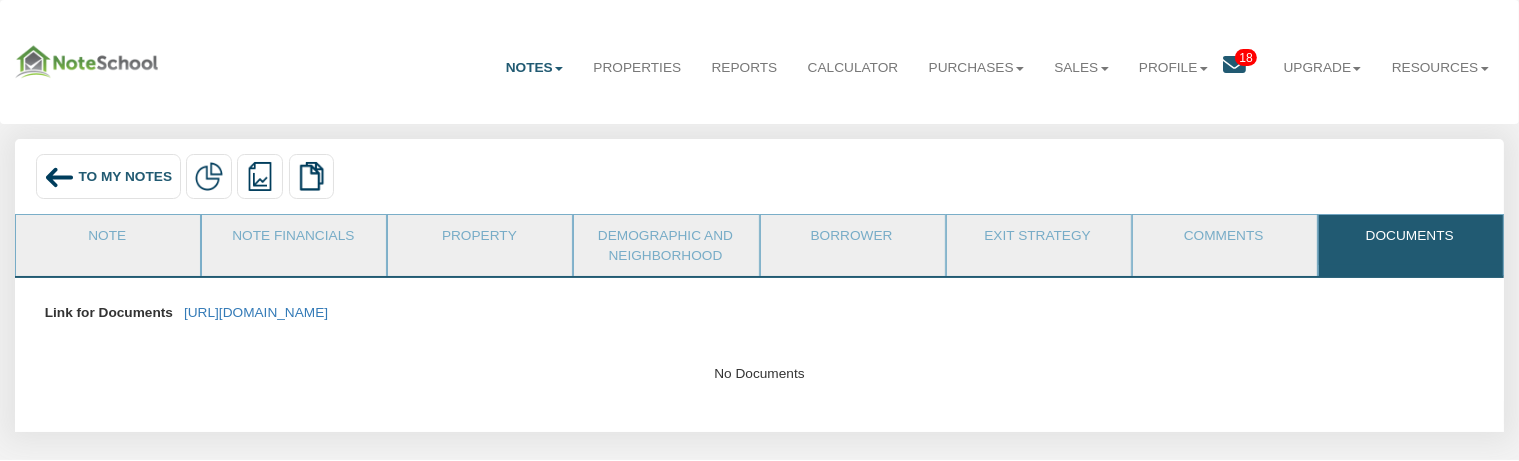 click at bounding box center [1234, 65] 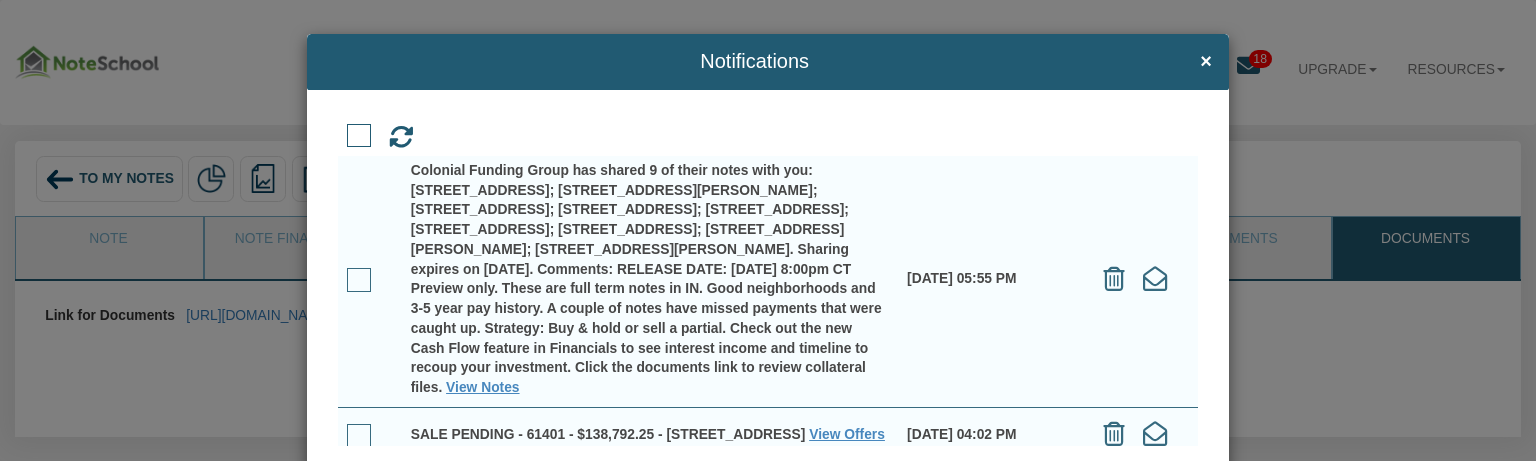 scroll, scrollTop: 0, scrollLeft: 0, axis: both 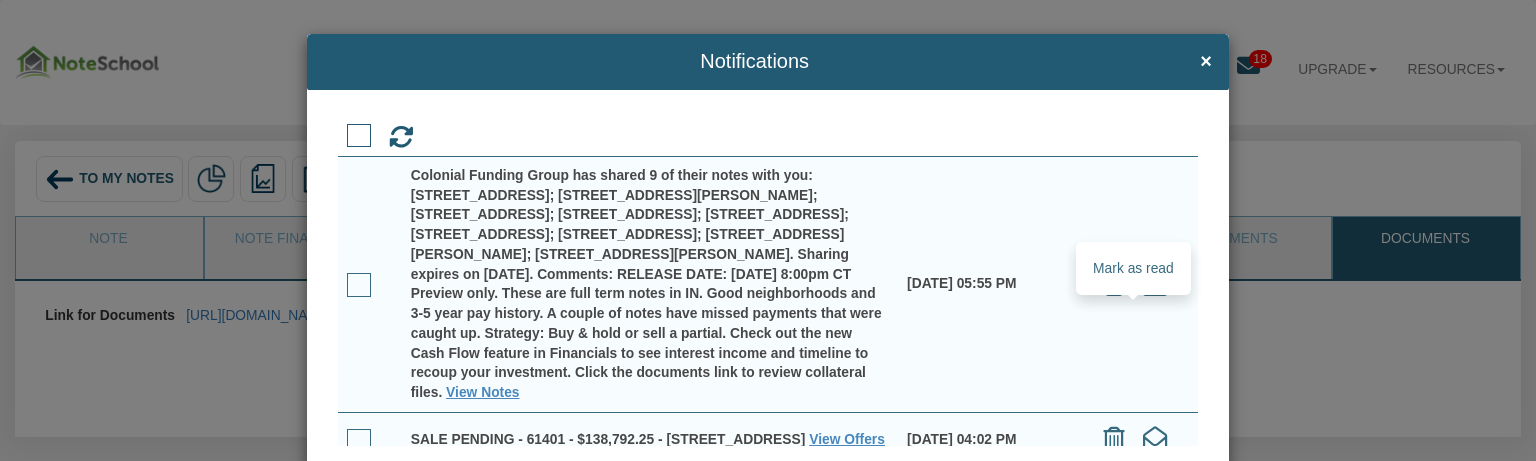 click at bounding box center (1155, 284) 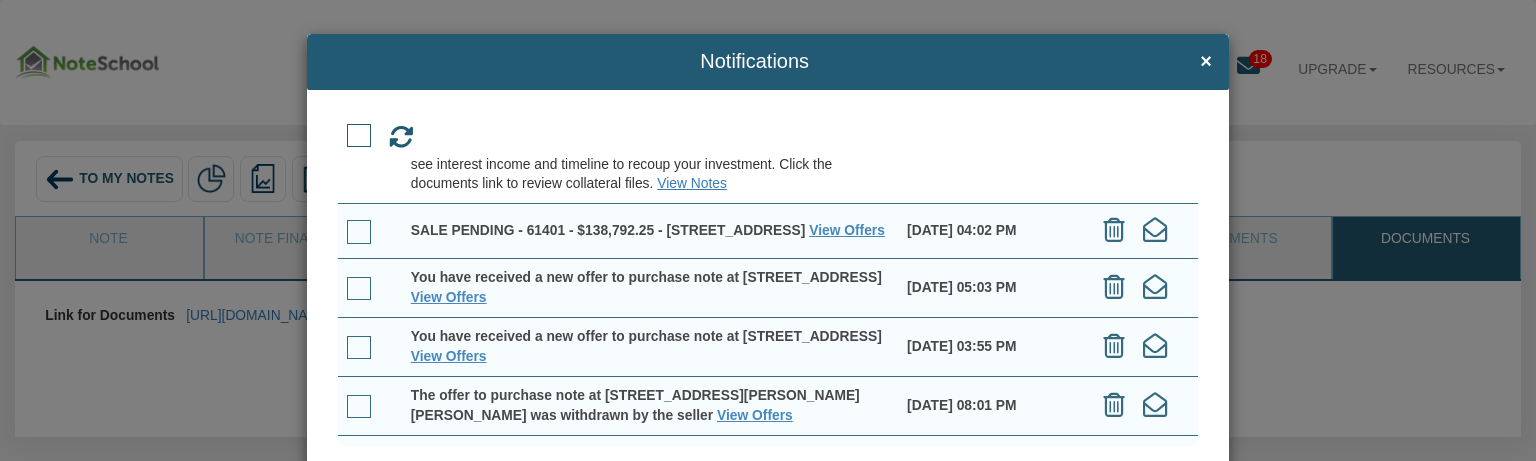 scroll, scrollTop: 192, scrollLeft: 0, axis: vertical 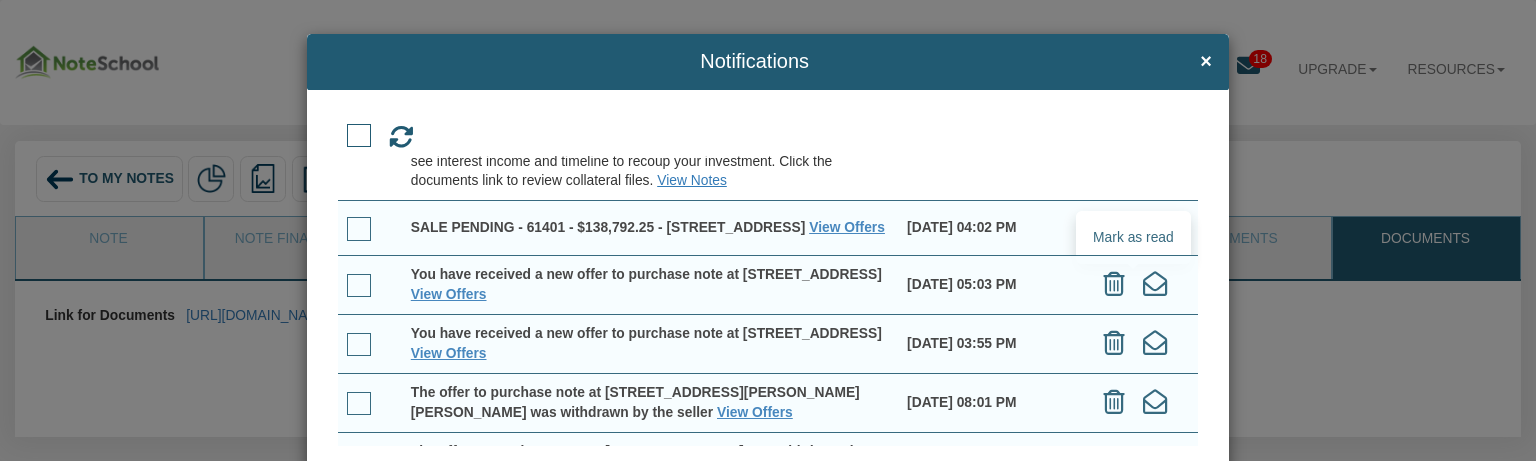 click at bounding box center (1155, 227) 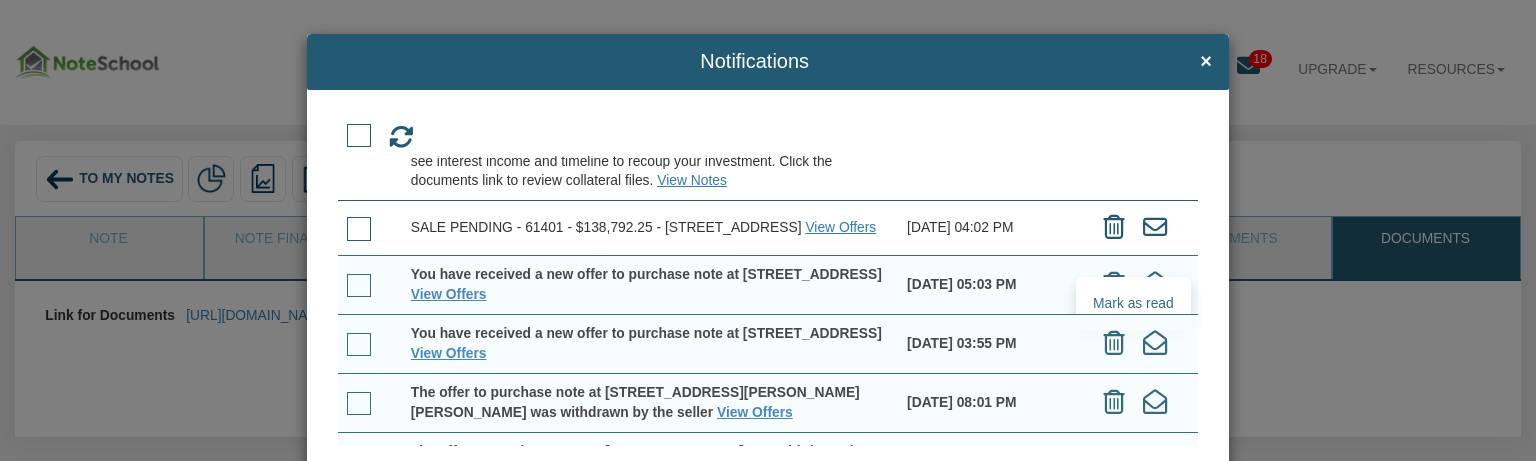 click at bounding box center (1155, 284) 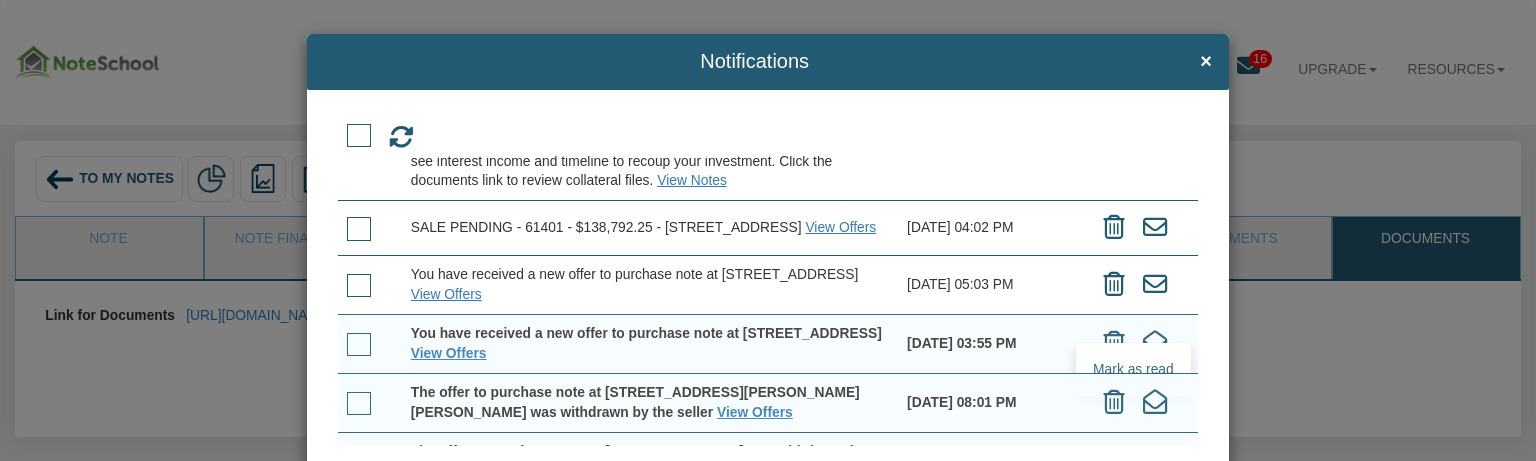 click at bounding box center [1155, 343] 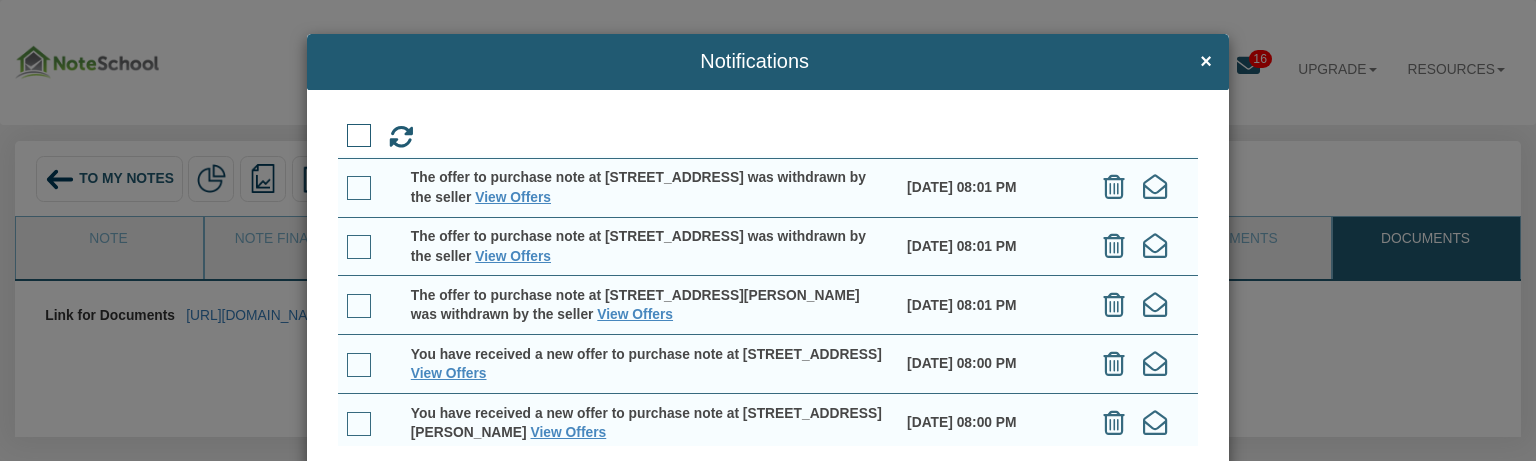 scroll, scrollTop: 480, scrollLeft: 0, axis: vertical 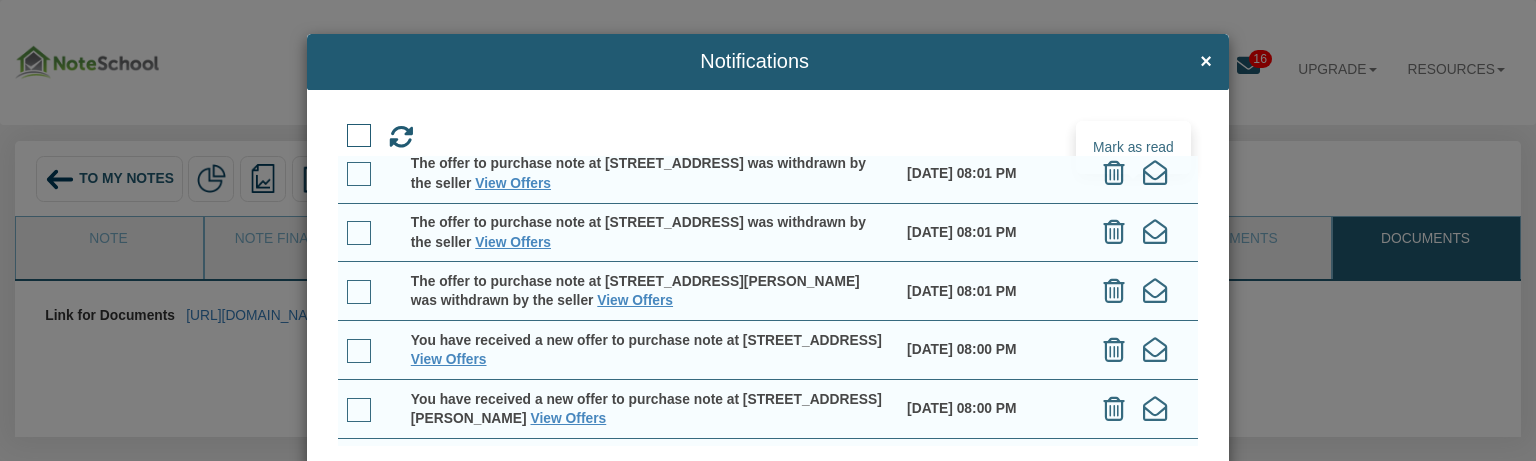 drag, startPoint x: 1129, startPoint y: 202, endPoint x: 1136, endPoint y: 221, distance: 20.248457 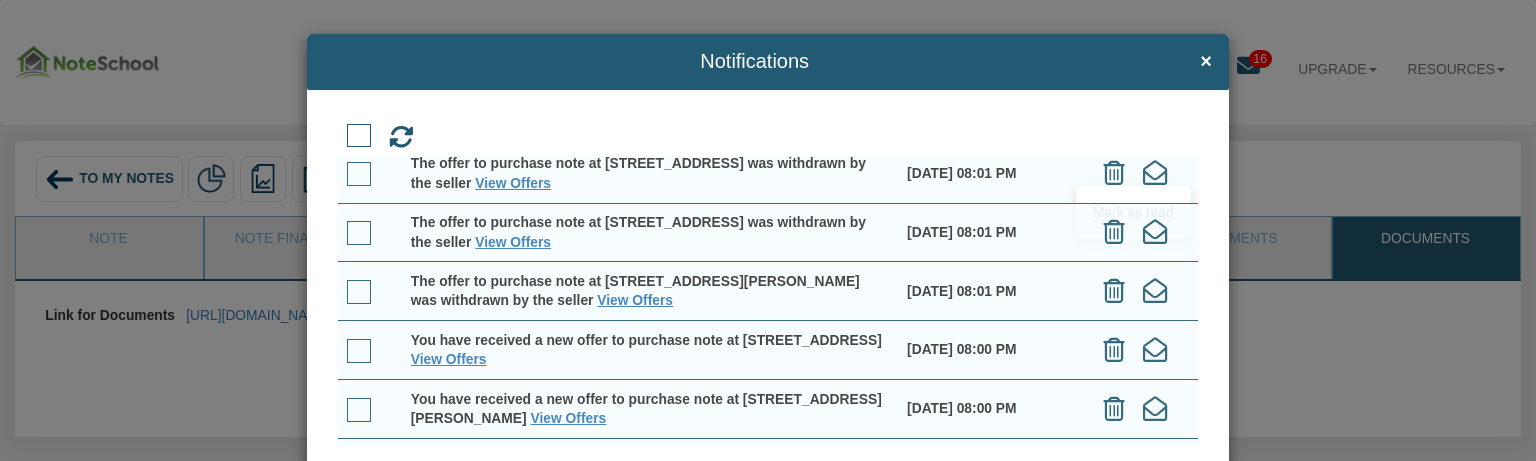 click at bounding box center (1155, 173) 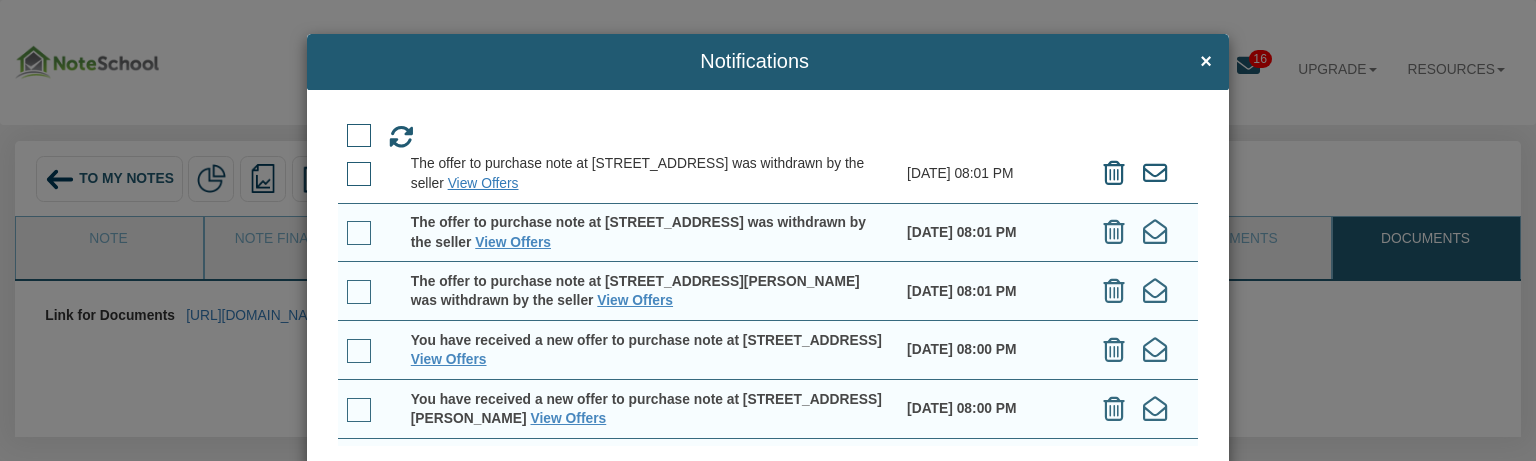 click at bounding box center [1155, 232] 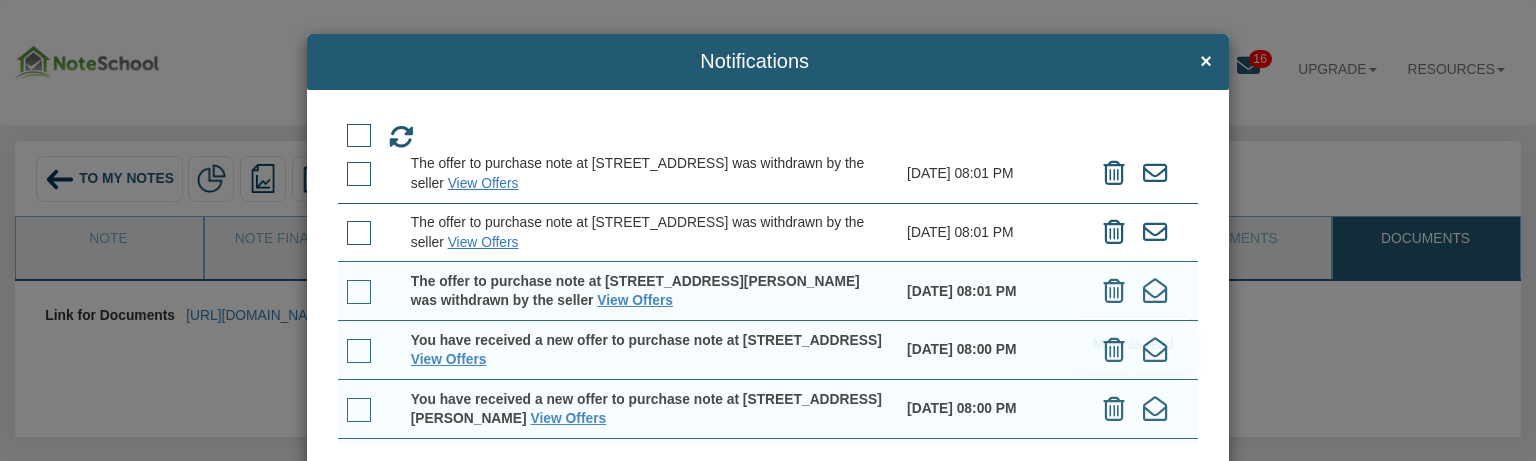 drag, startPoint x: 1129, startPoint y: 383, endPoint x: 1126, endPoint y: 366, distance: 17.262676 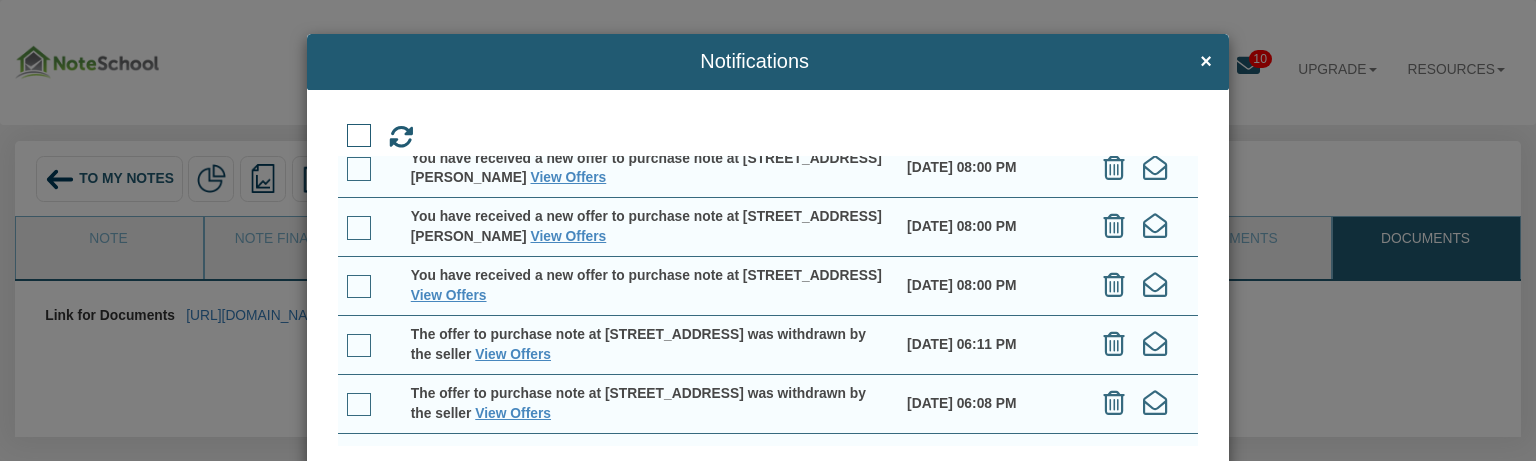 scroll, scrollTop: 768, scrollLeft: 0, axis: vertical 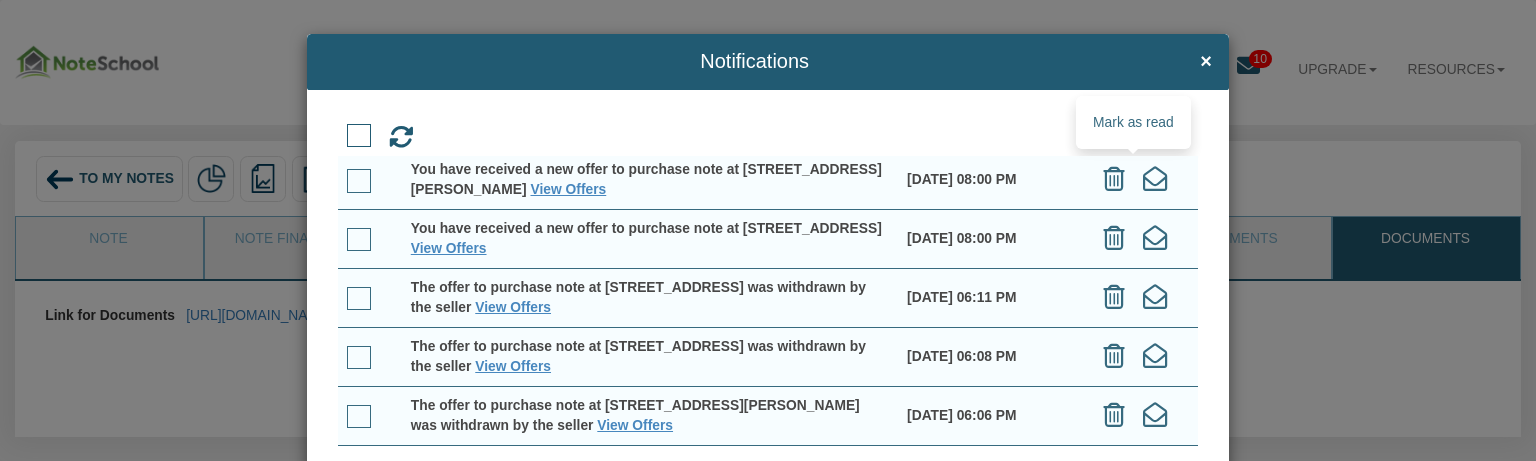 click at bounding box center [1155, 62] 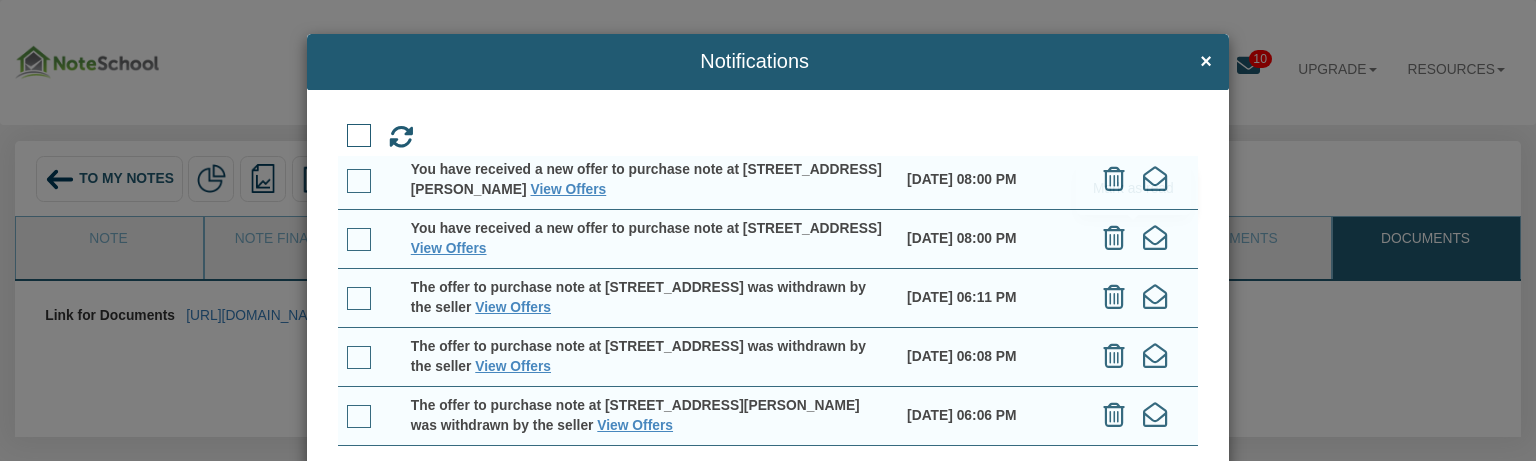 drag, startPoint x: 1129, startPoint y: 231, endPoint x: 1132, endPoint y: 259, distance: 28.160255 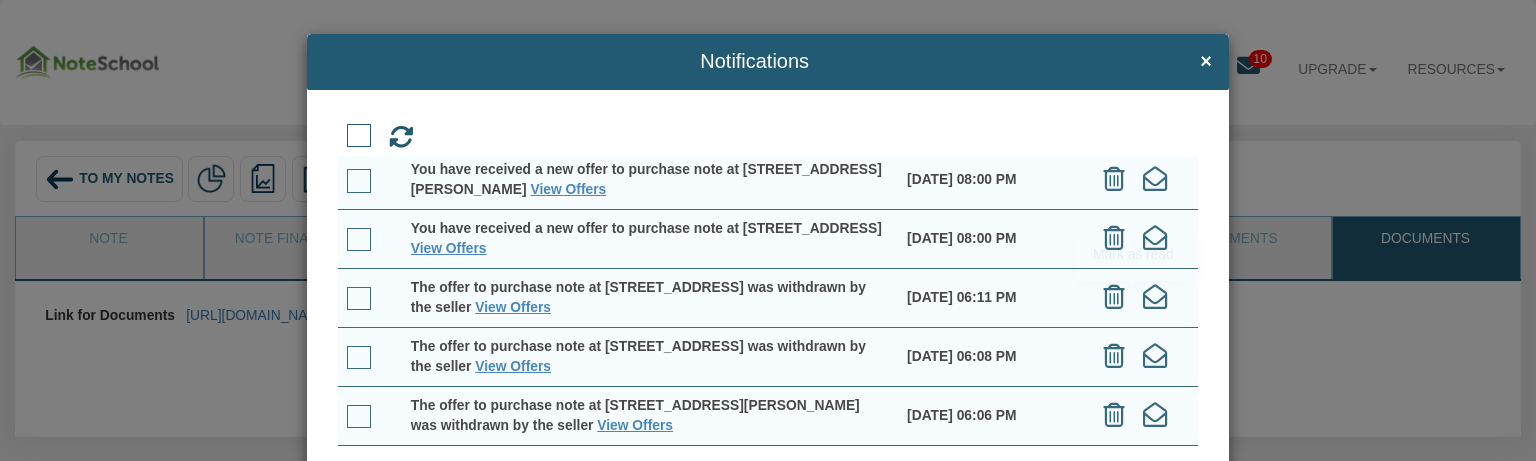 click at bounding box center [1155, 179] 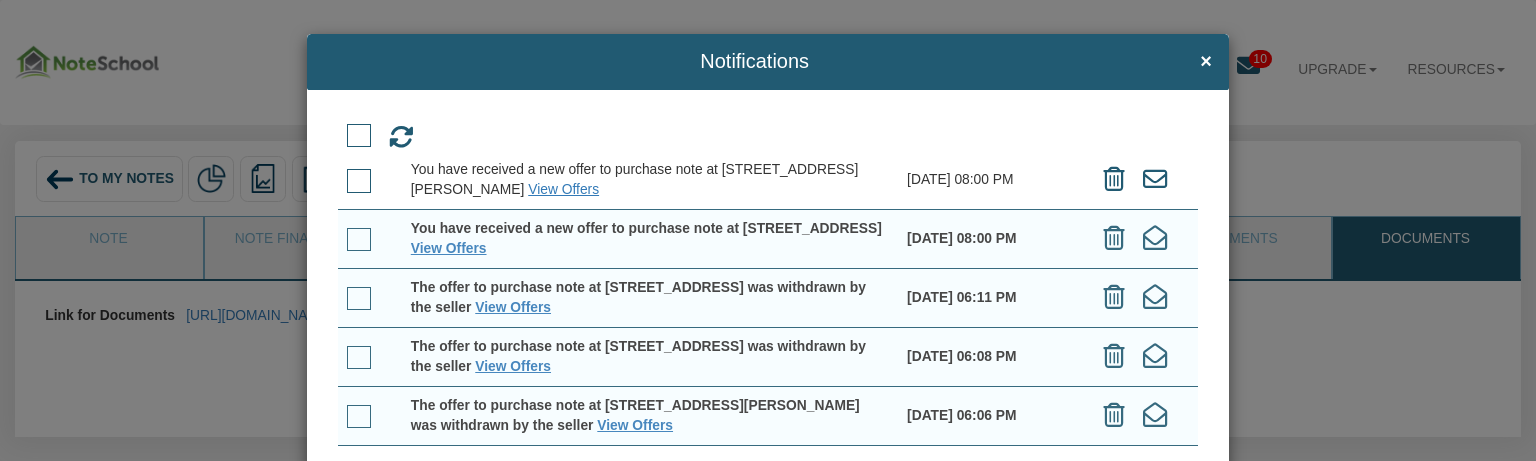 click at bounding box center (1141, 239) 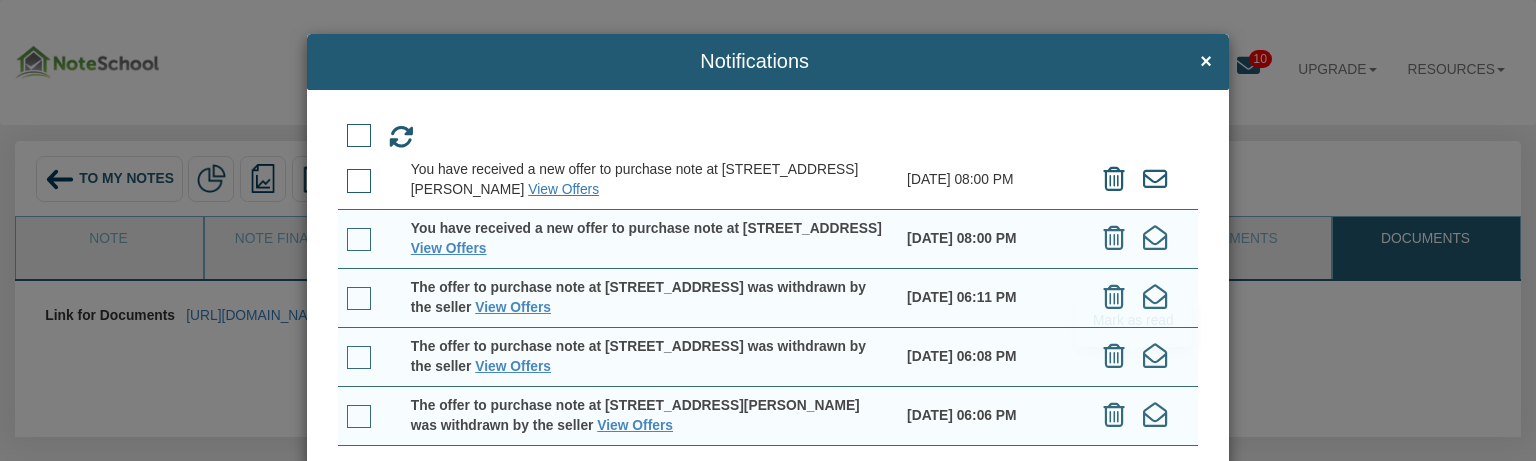 click at bounding box center [1155, 238] 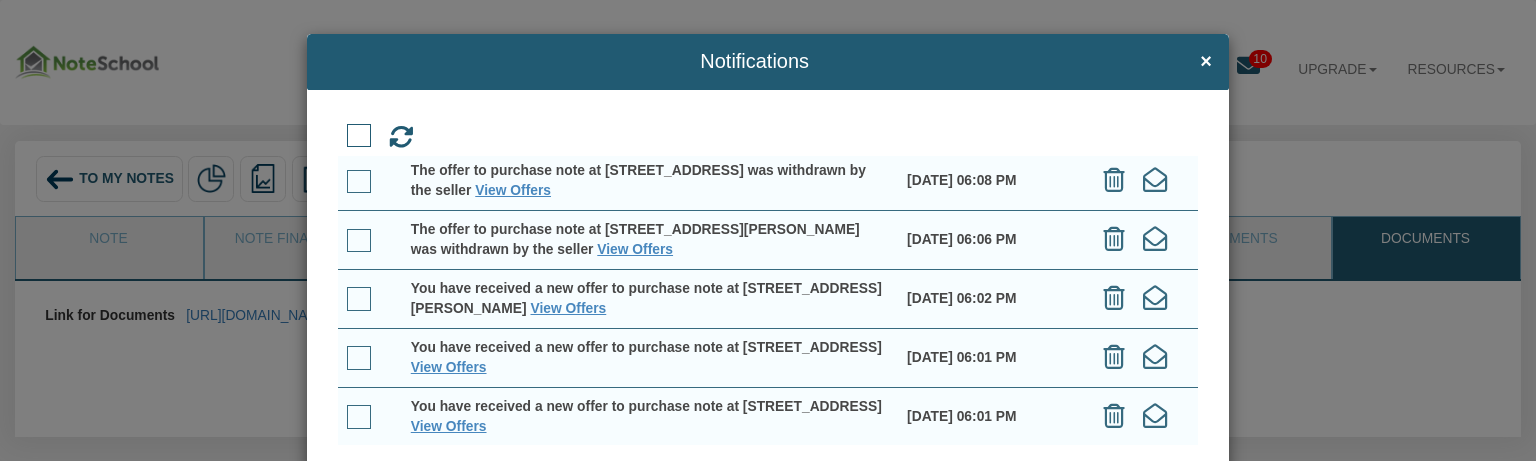 scroll, scrollTop: 1056, scrollLeft: 0, axis: vertical 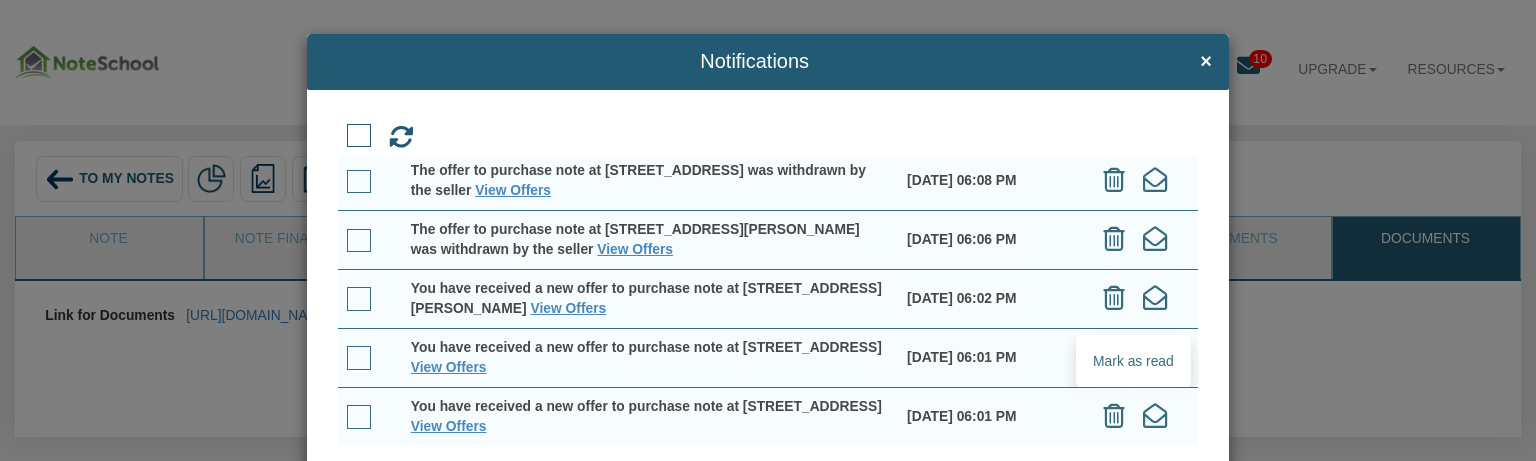 click at bounding box center (1155, 357) 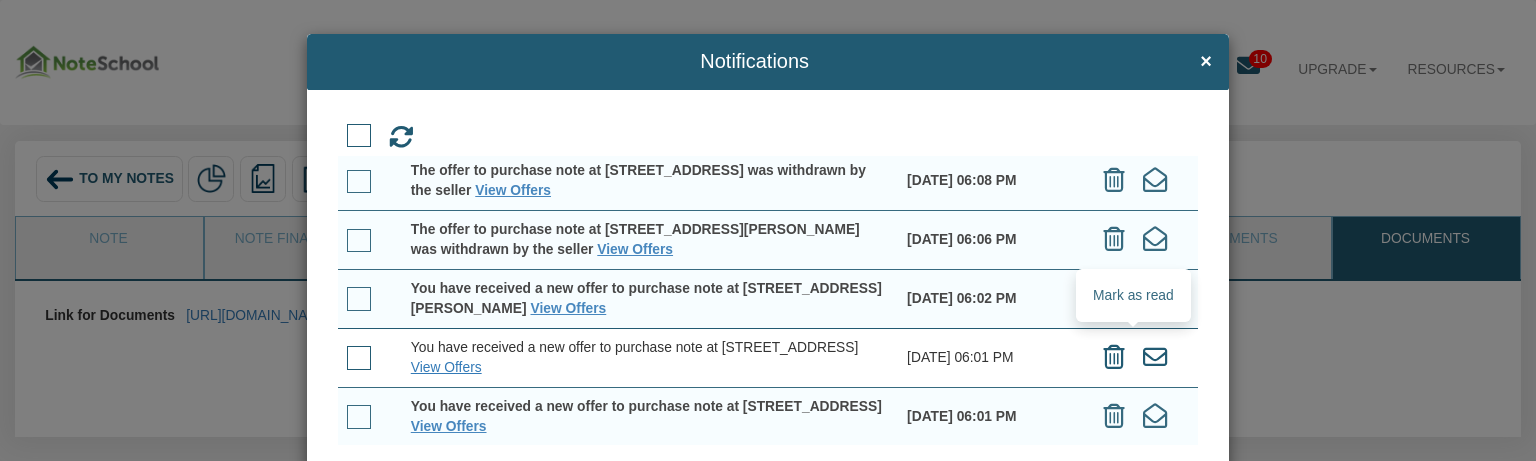 drag, startPoint x: 1132, startPoint y: 352, endPoint x: 1122, endPoint y: 316, distance: 37.363083 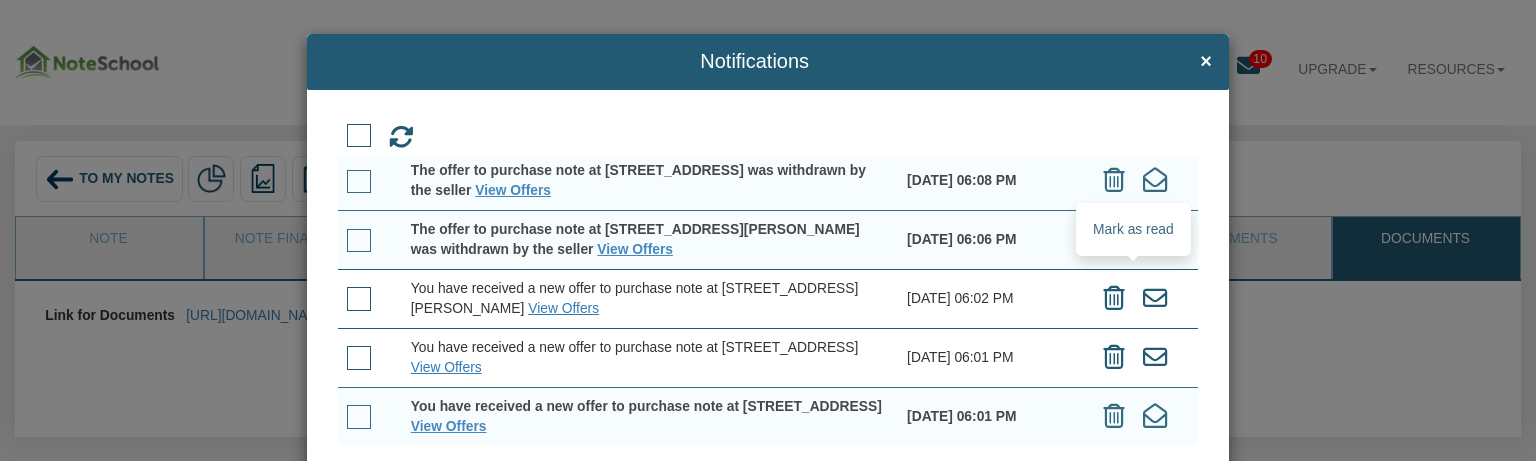 click at bounding box center (1155, 239) 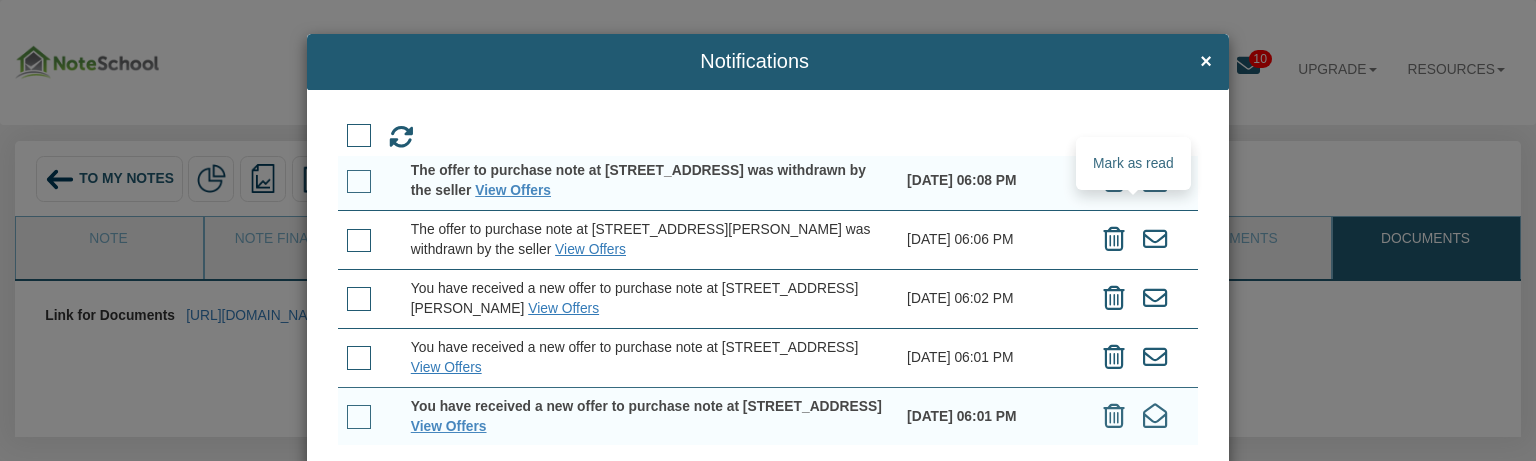 click at bounding box center (1155, 180) 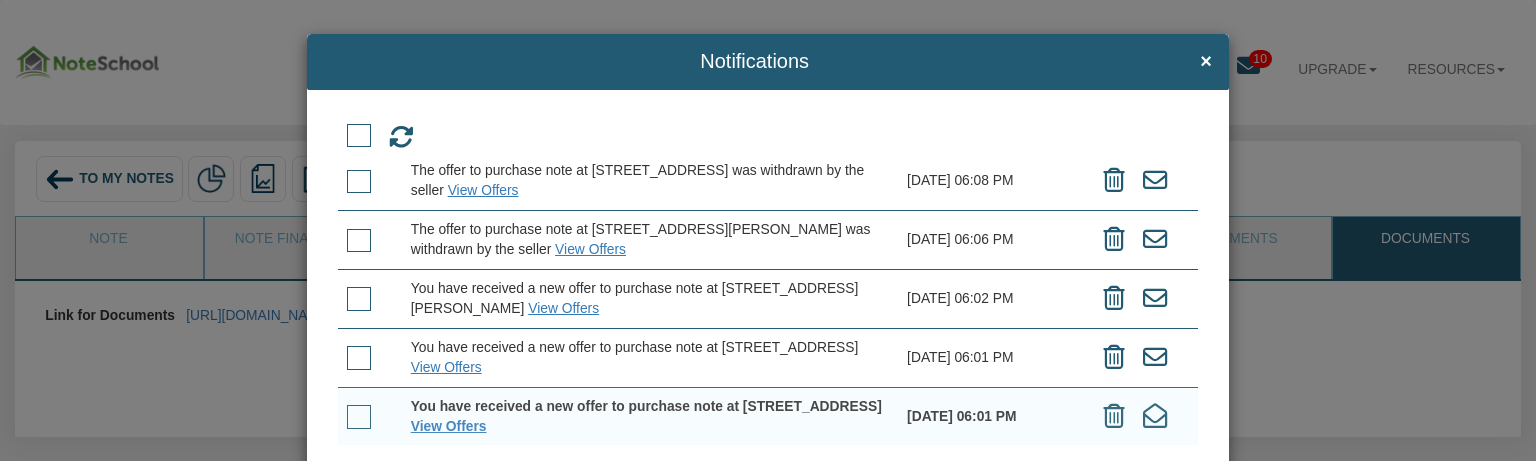 scroll, scrollTop: 1096, scrollLeft: 0, axis: vertical 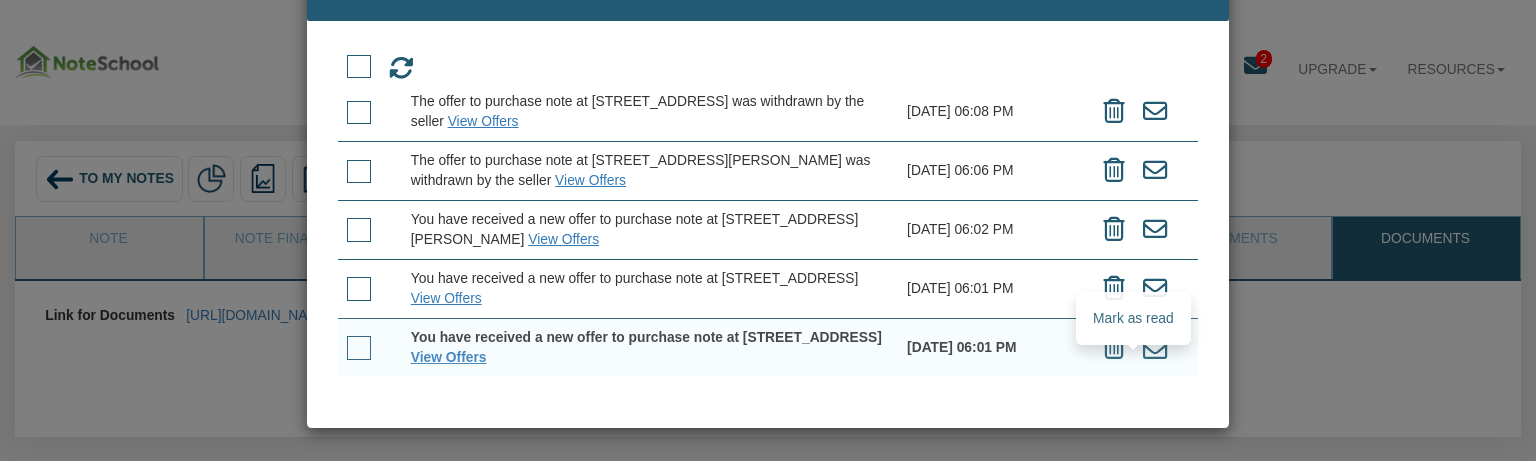 click at bounding box center [1155, 347] 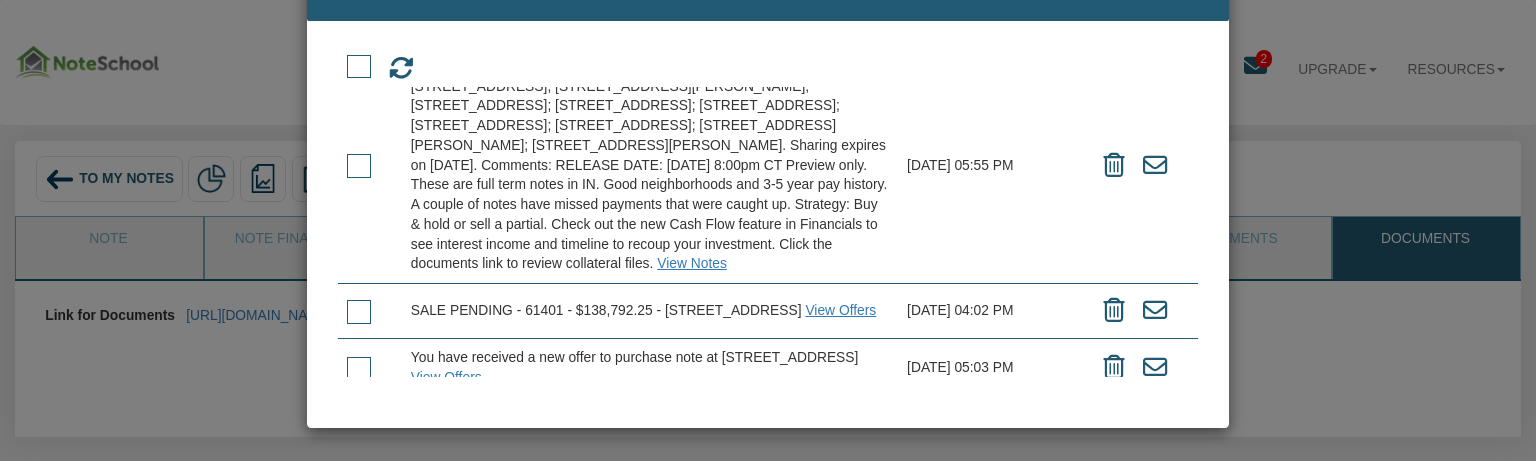 scroll, scrollTop: 0, scrollLeft: 0, axis: both 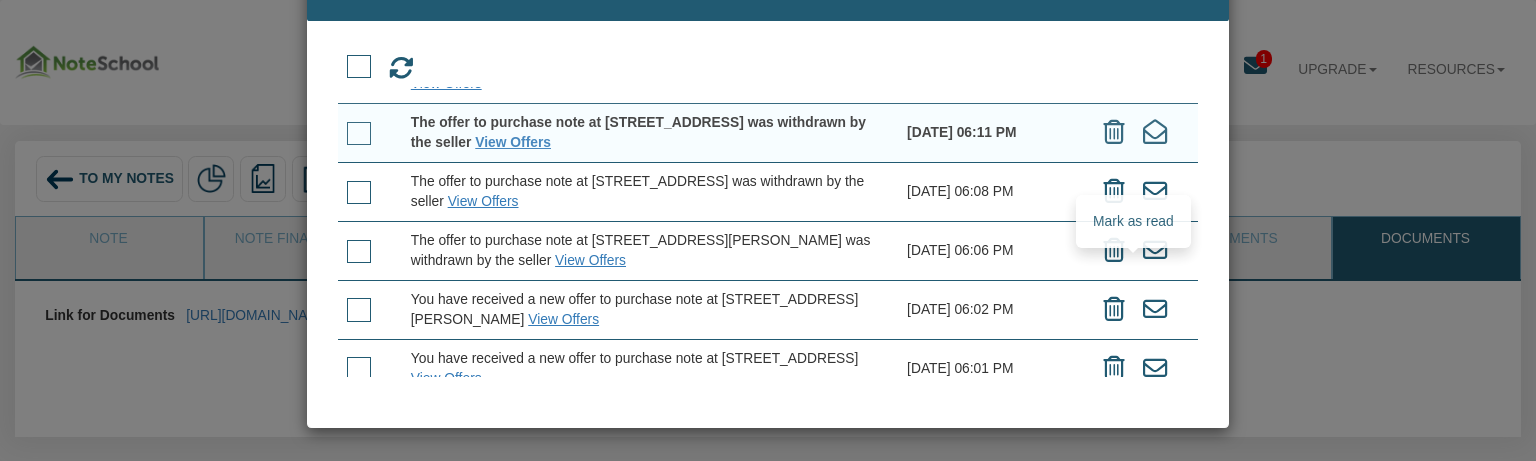 click at bounding box center (1155, 132) 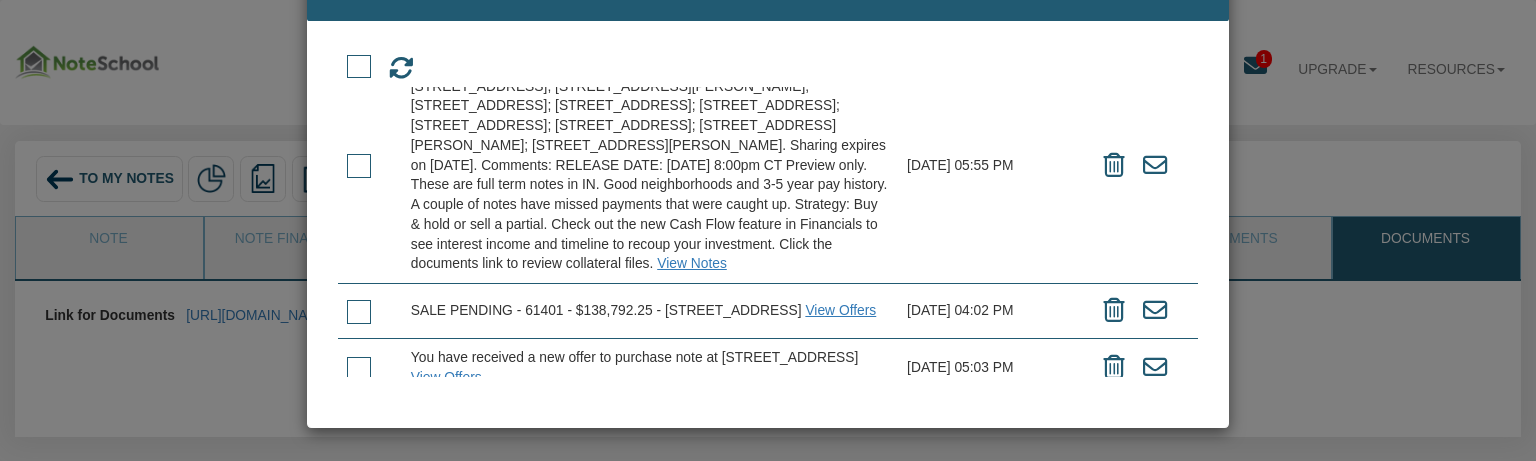 scroll, scrollTop: 0, scrollLeft: 0, axis: both 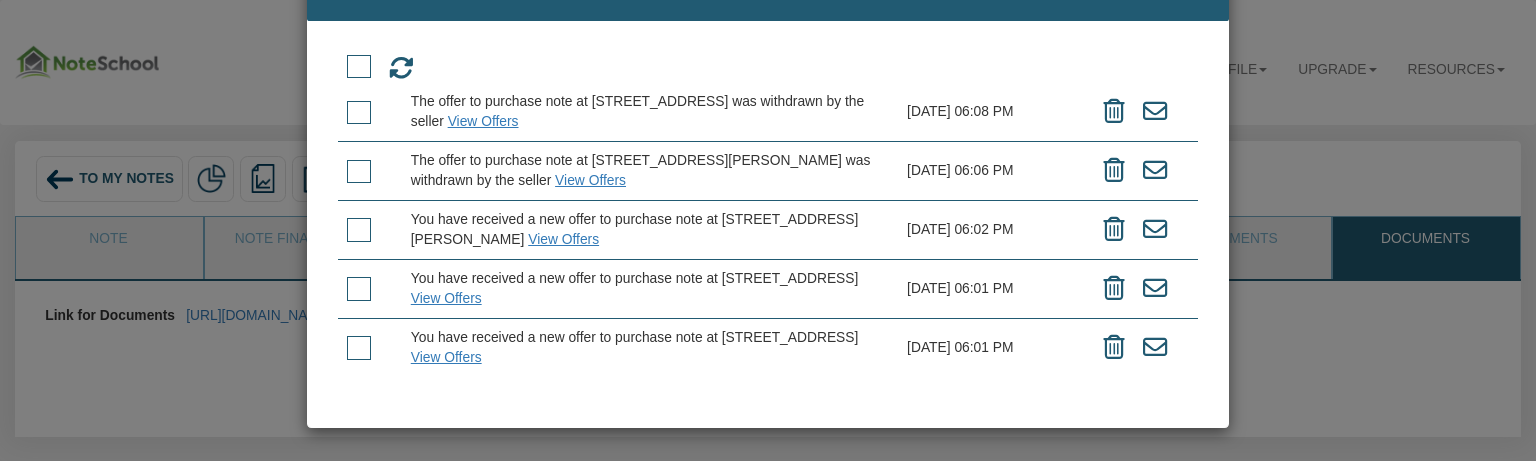 click on "Notifications
×
View Notes [DATE] 05:55 PM" at bounding box center [768, 230] 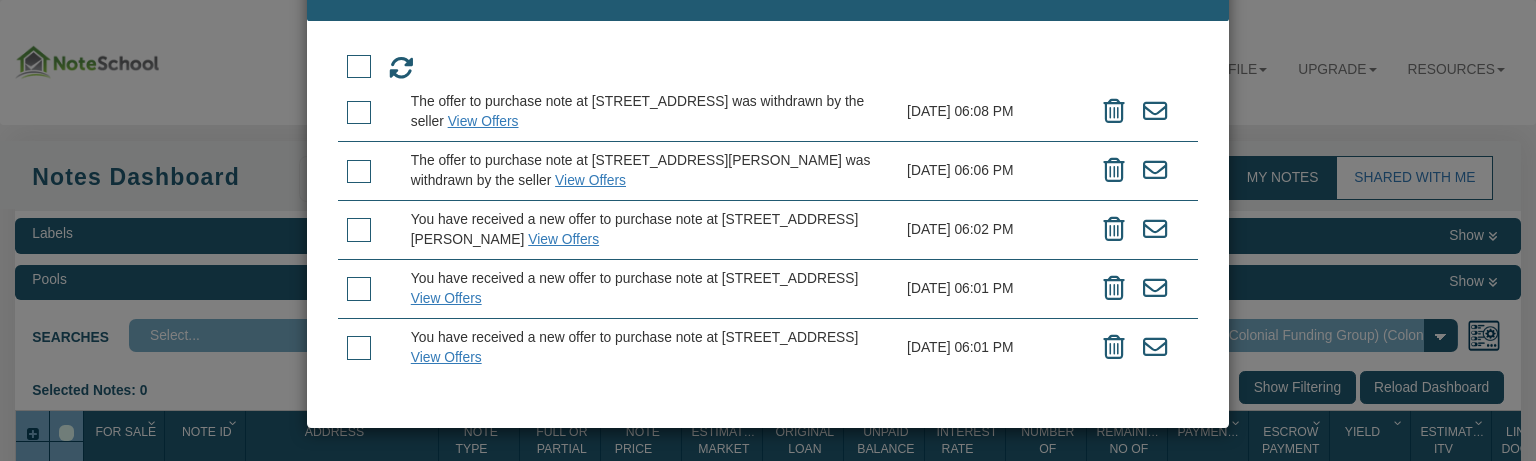 scroll, scrollTop: 136, scrollLeft: 0, axis: vertical 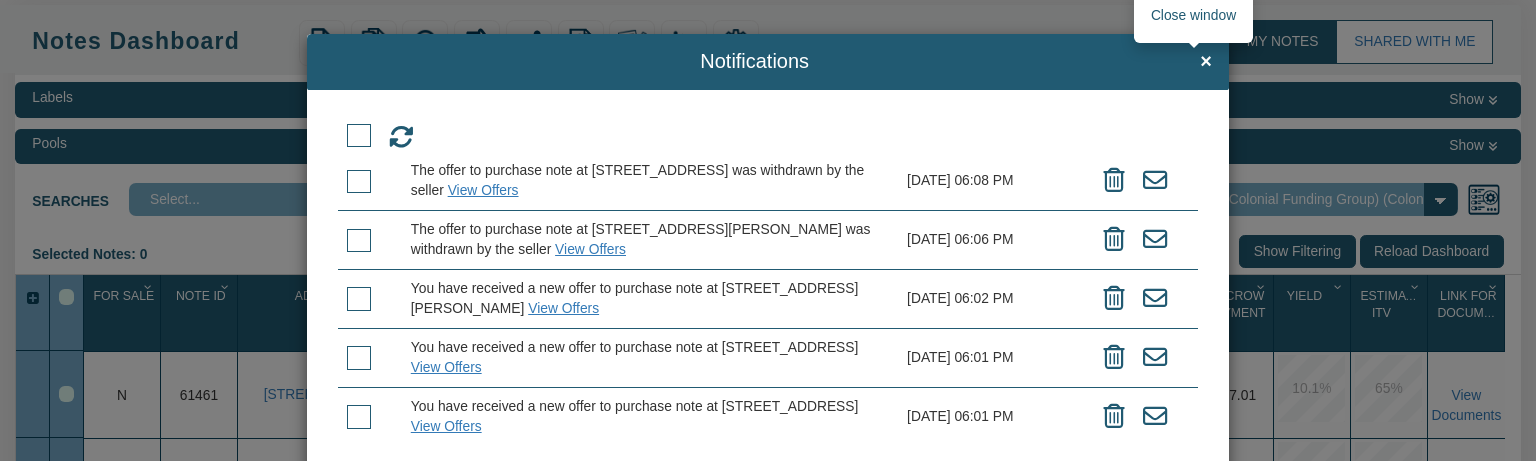 click on "×" at bounding box center (1206, 62) 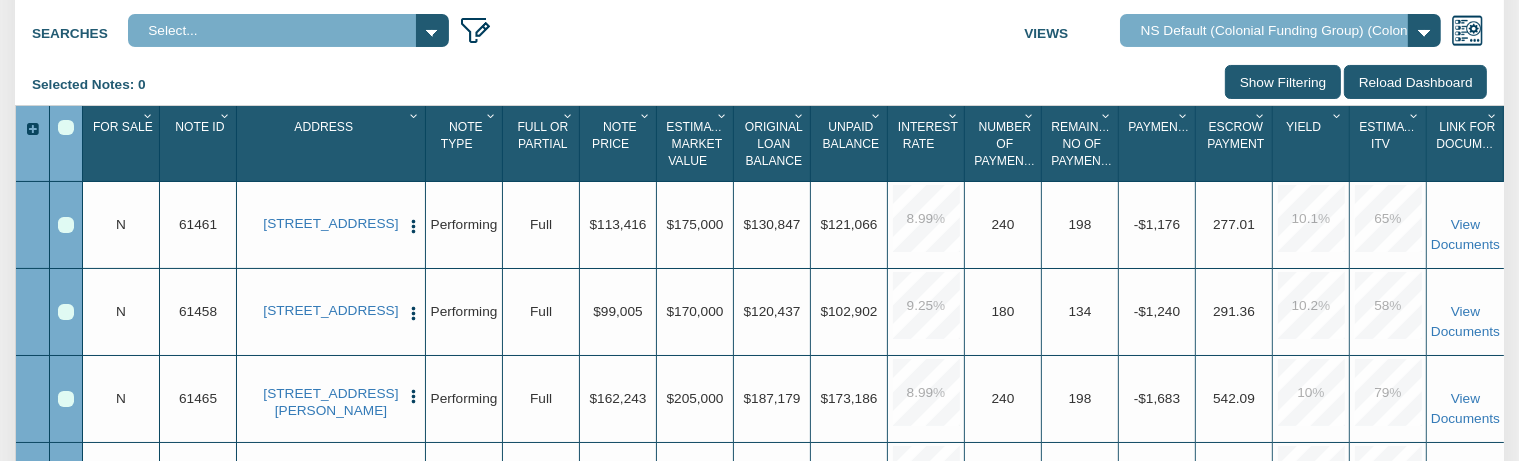 scroll, scrollTop: 30, scrollLeft: 0, axis: vertical 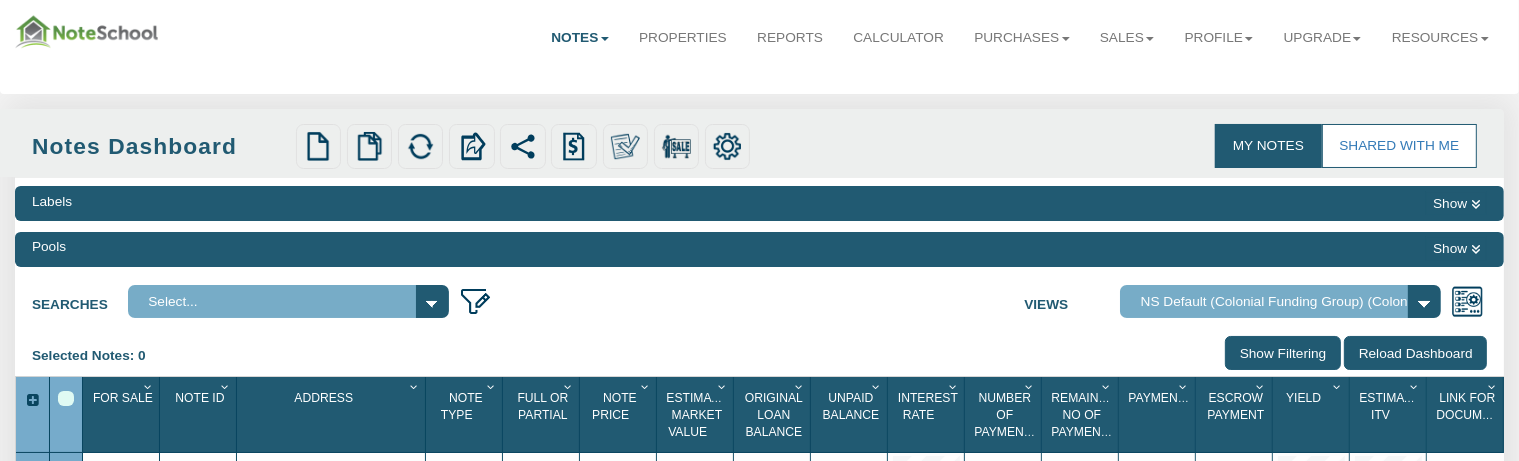 click on "My Notes" at bounding box center [1268, 146] 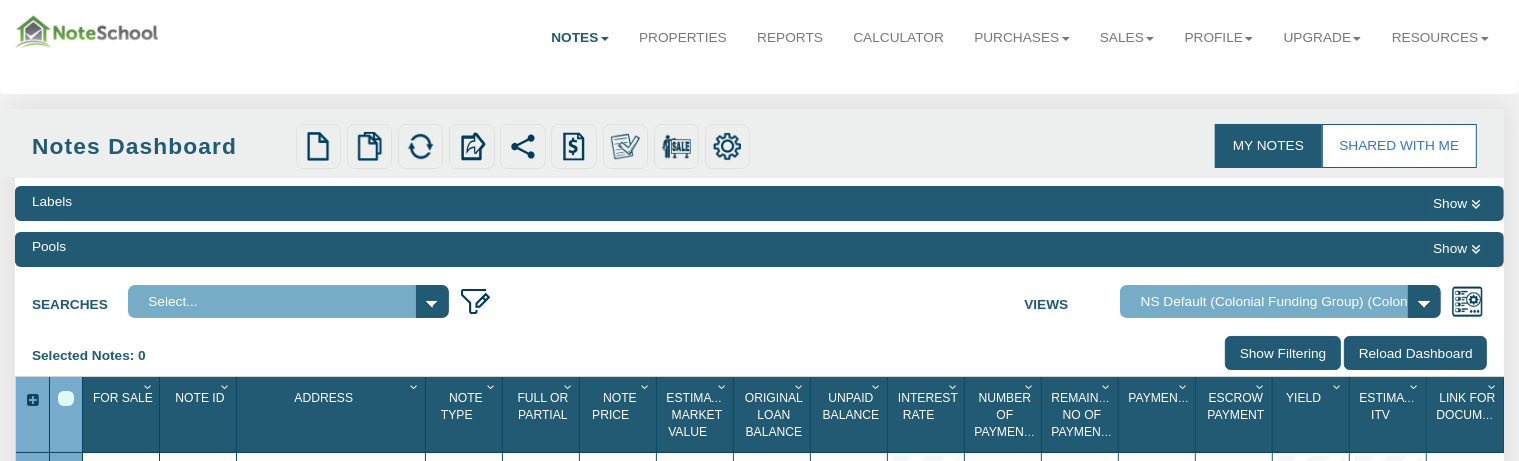 click on "Notes" at bounding box center [580, 38] 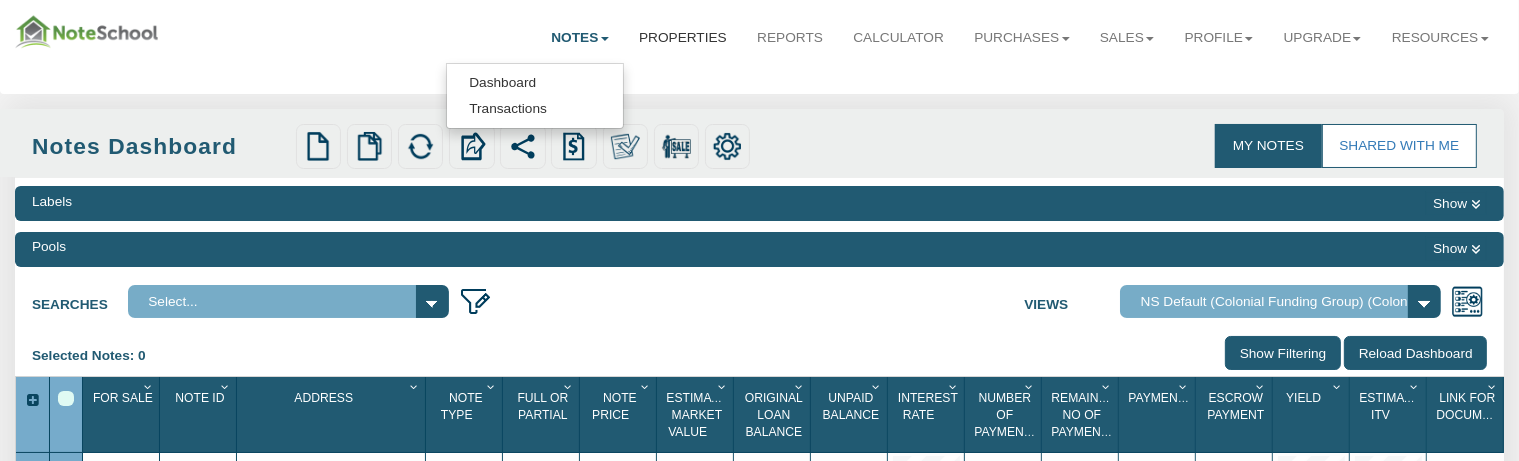 click on "Properties" at bounding box center (683, 38) 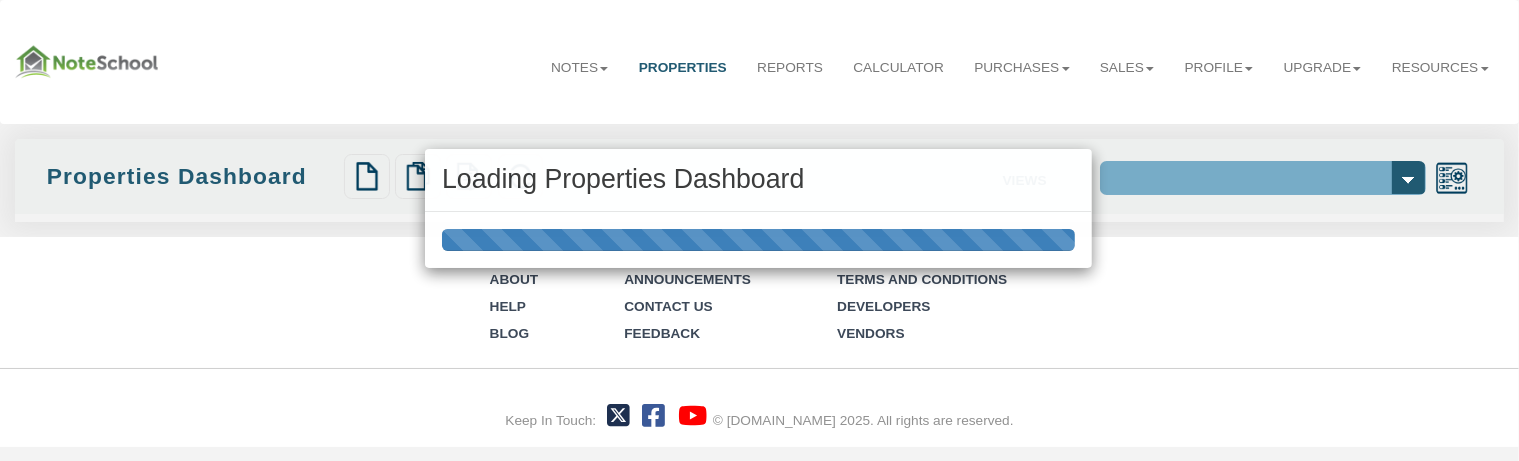 scroll, scrollTop: 0, scrollLeft: 0, axis: both 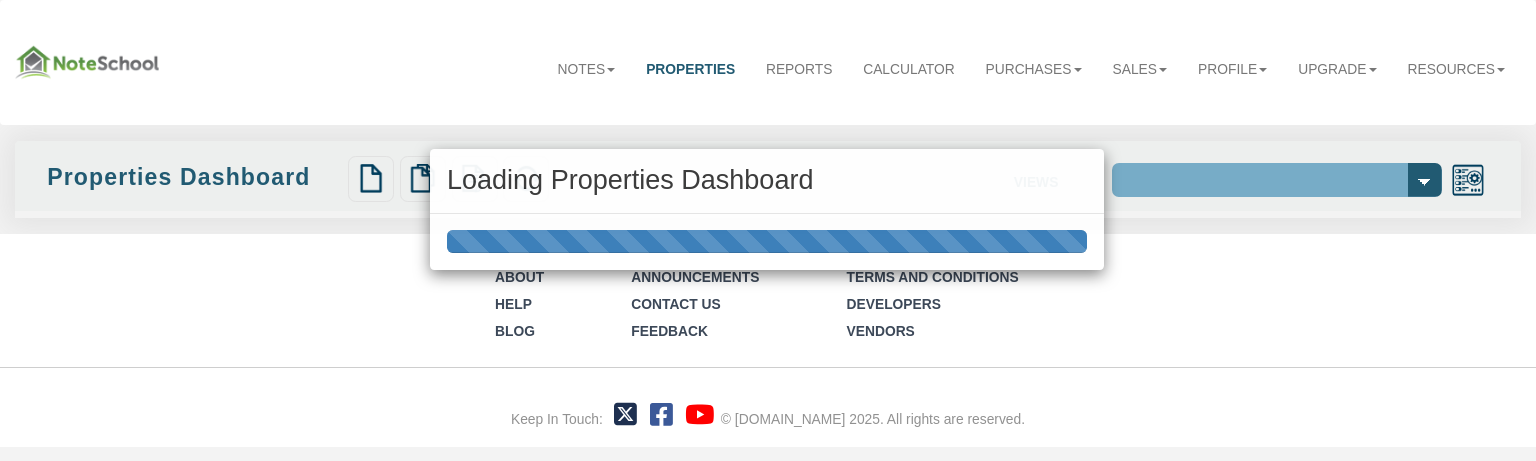 select on "138" 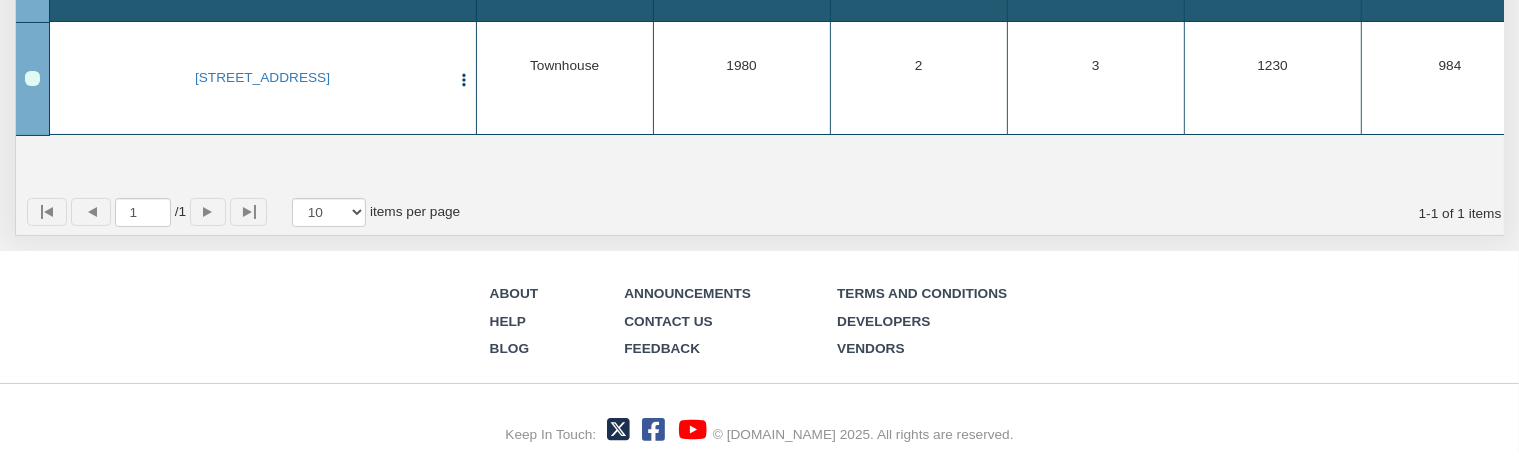 scroll, scrollTop: 0, scrollLeft: 0, axis: both 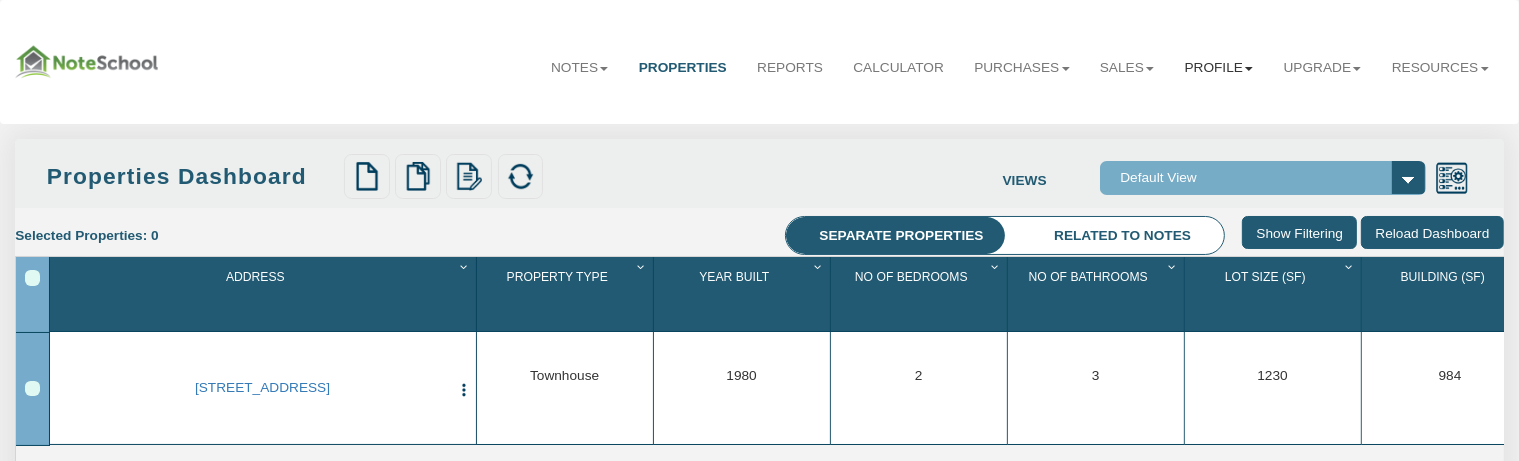 click on "Profile" at bounding box center (1218, 68) 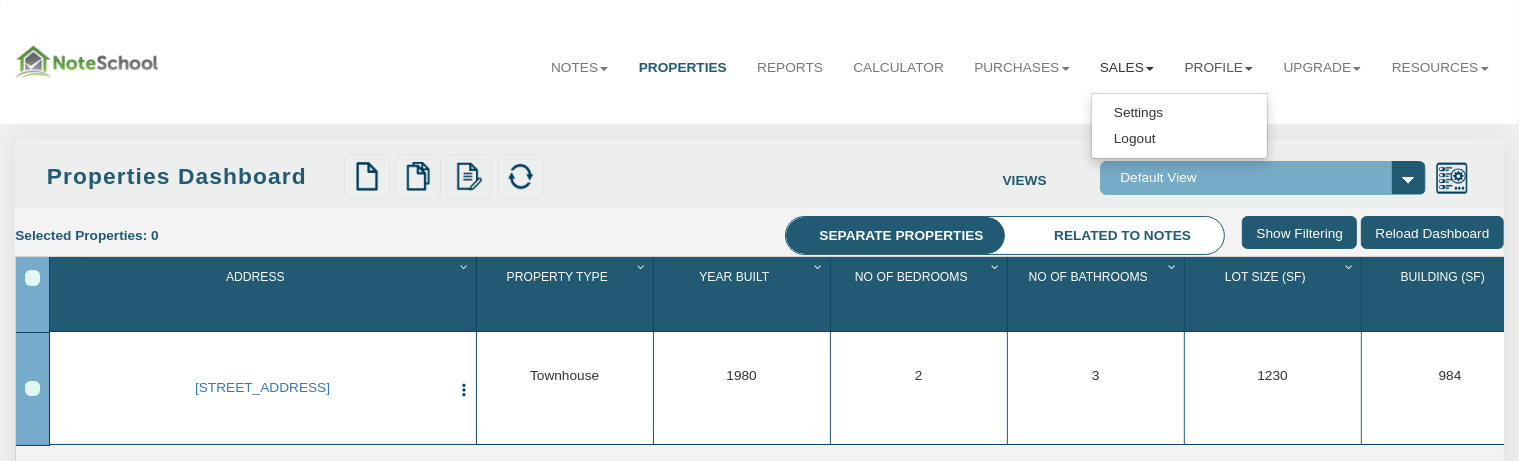 click on "Sales" at bounding box center [1127, 68] 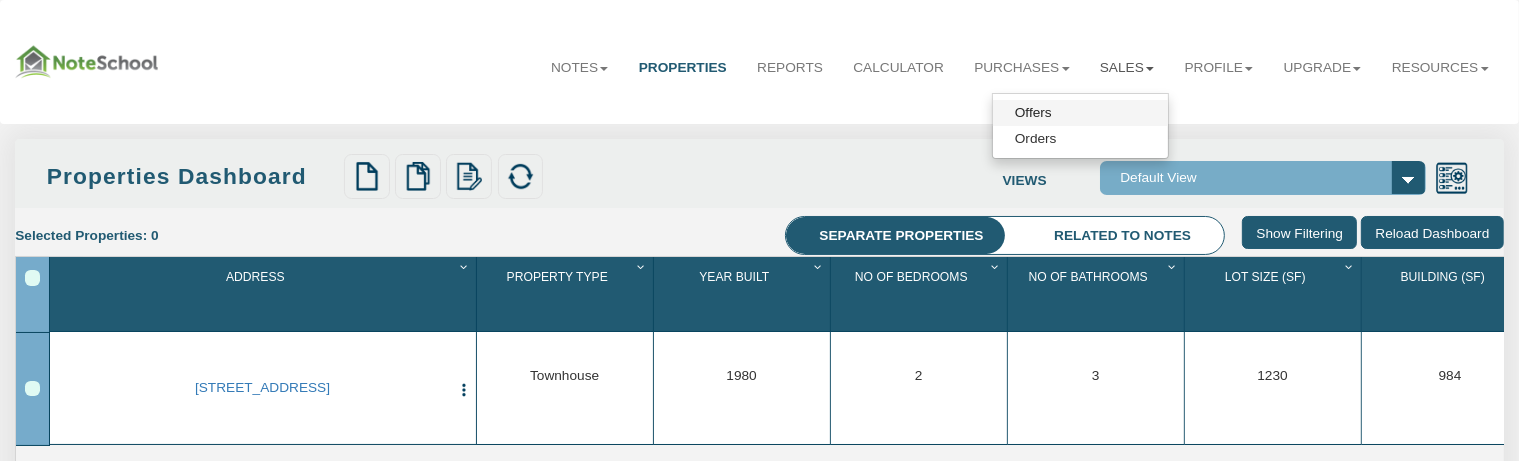 click on "Offers" at bounding box center (1081, 113) 